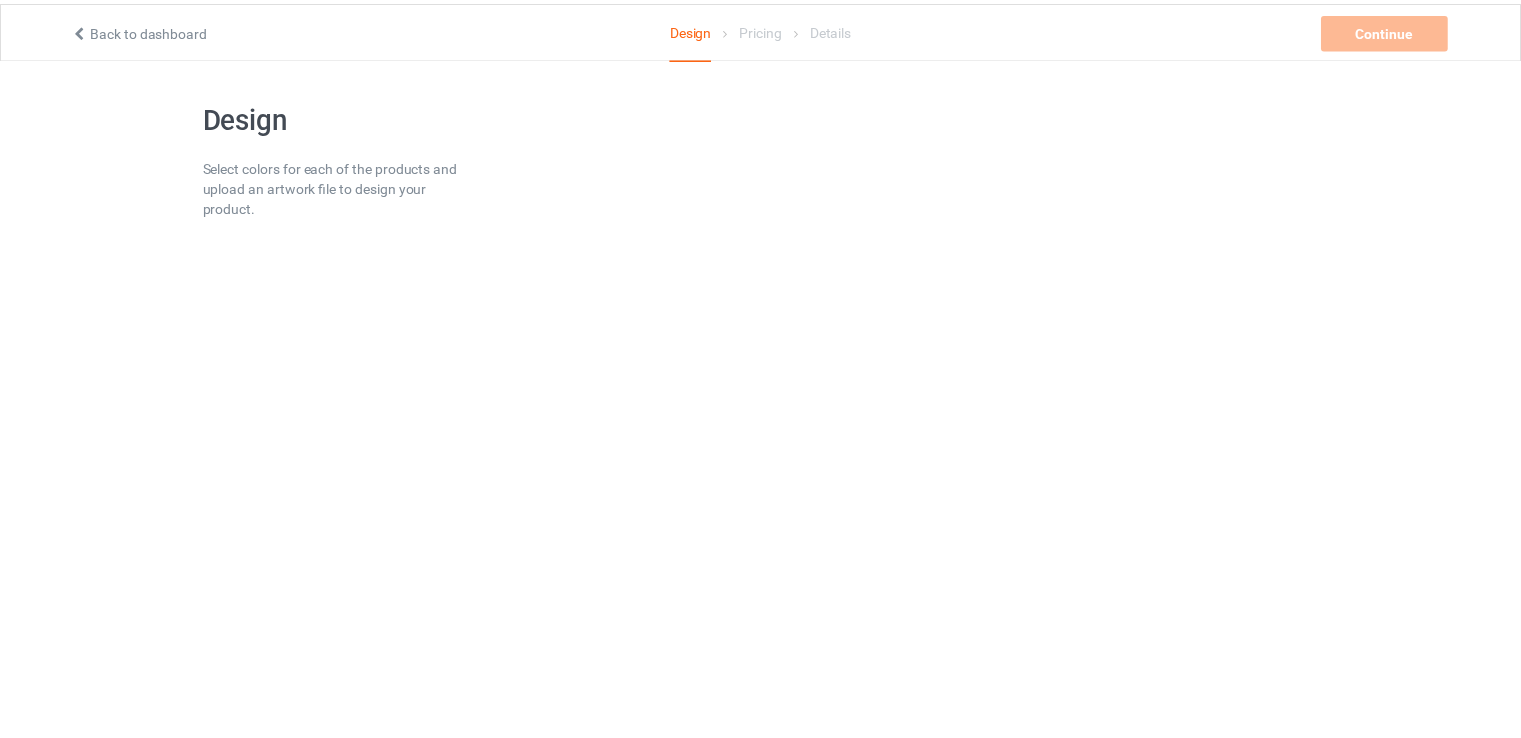 scroll, scrollTop: 0, scrollLeft: 0, axis: both 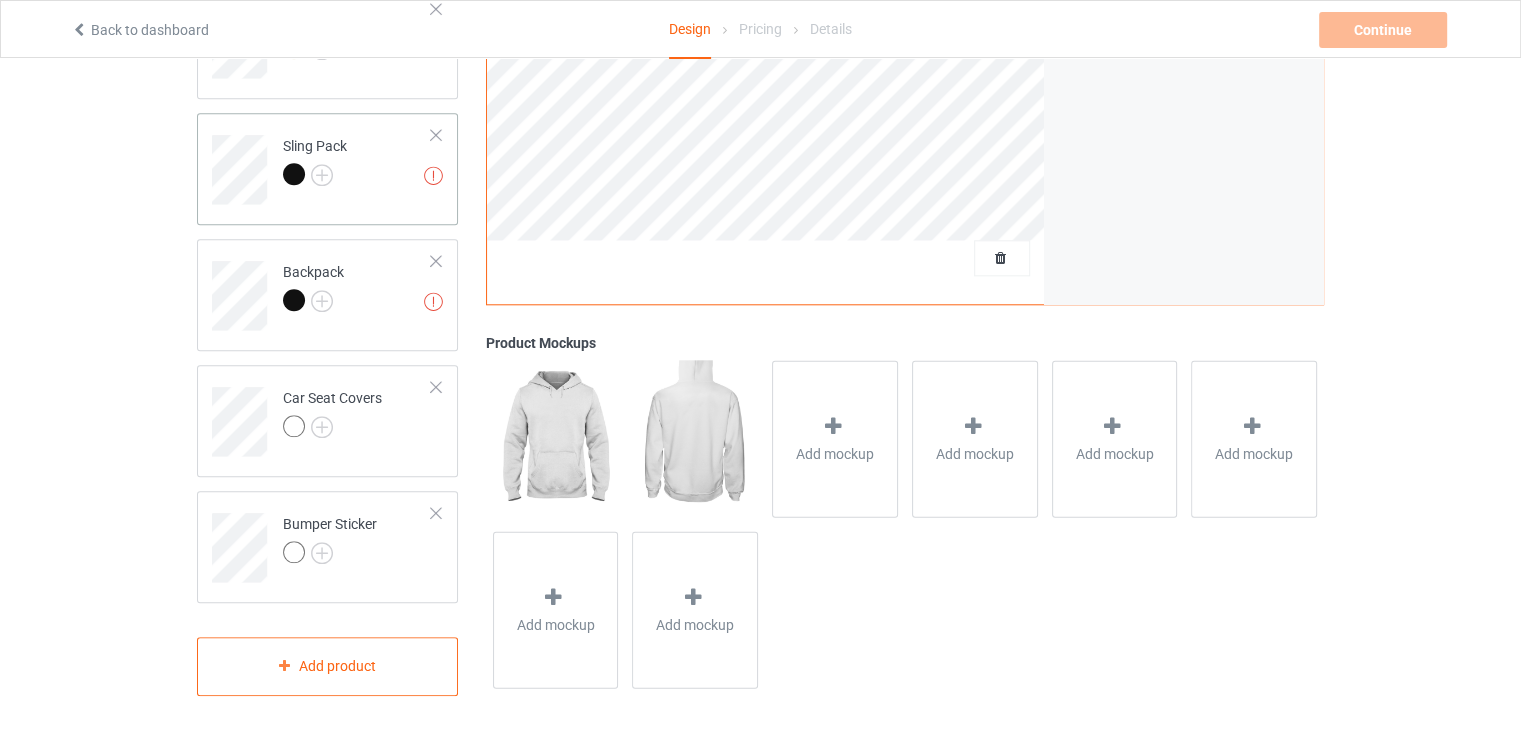 click on "Missing artworks Sling Pack" at bounding box center [357, 162] 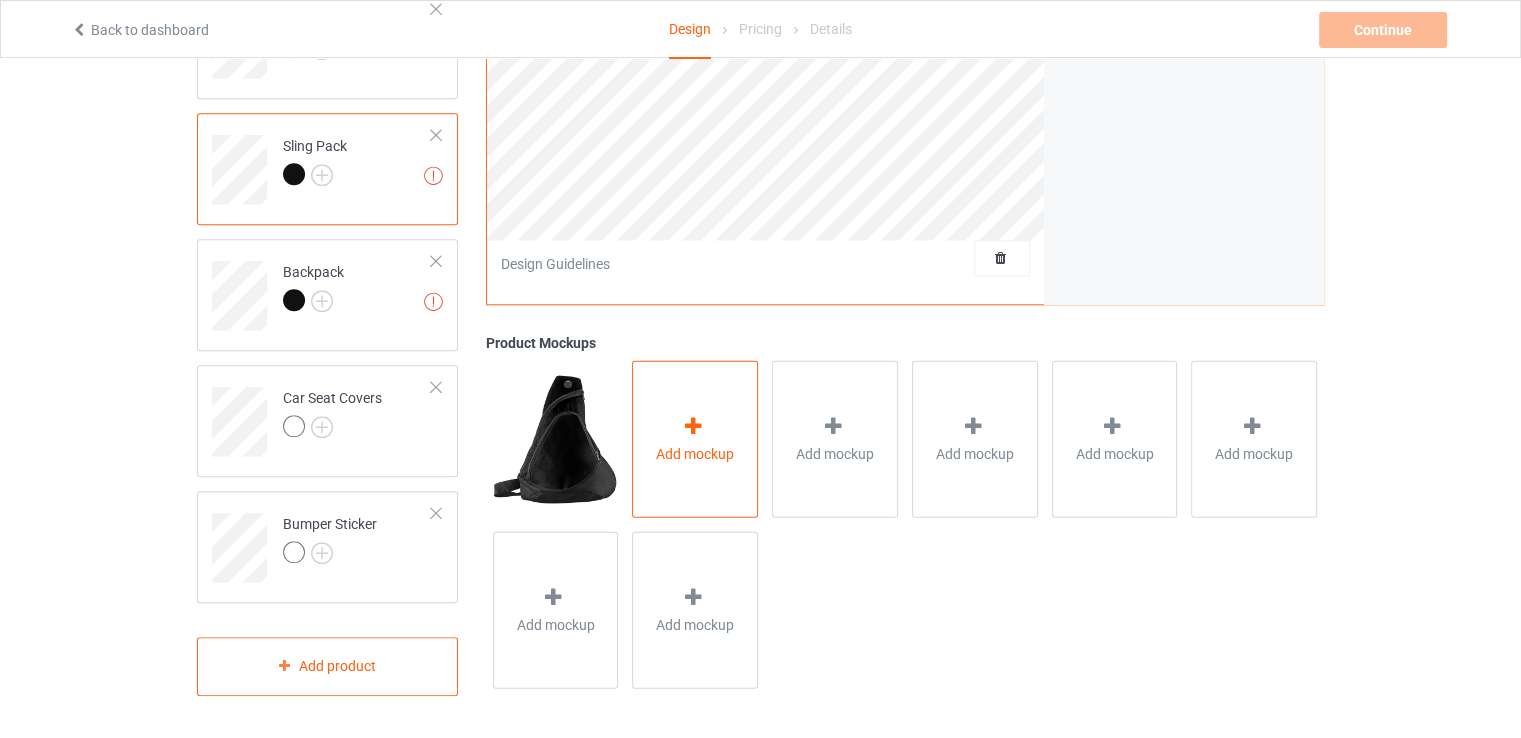 click at bounding box center (693, 425) 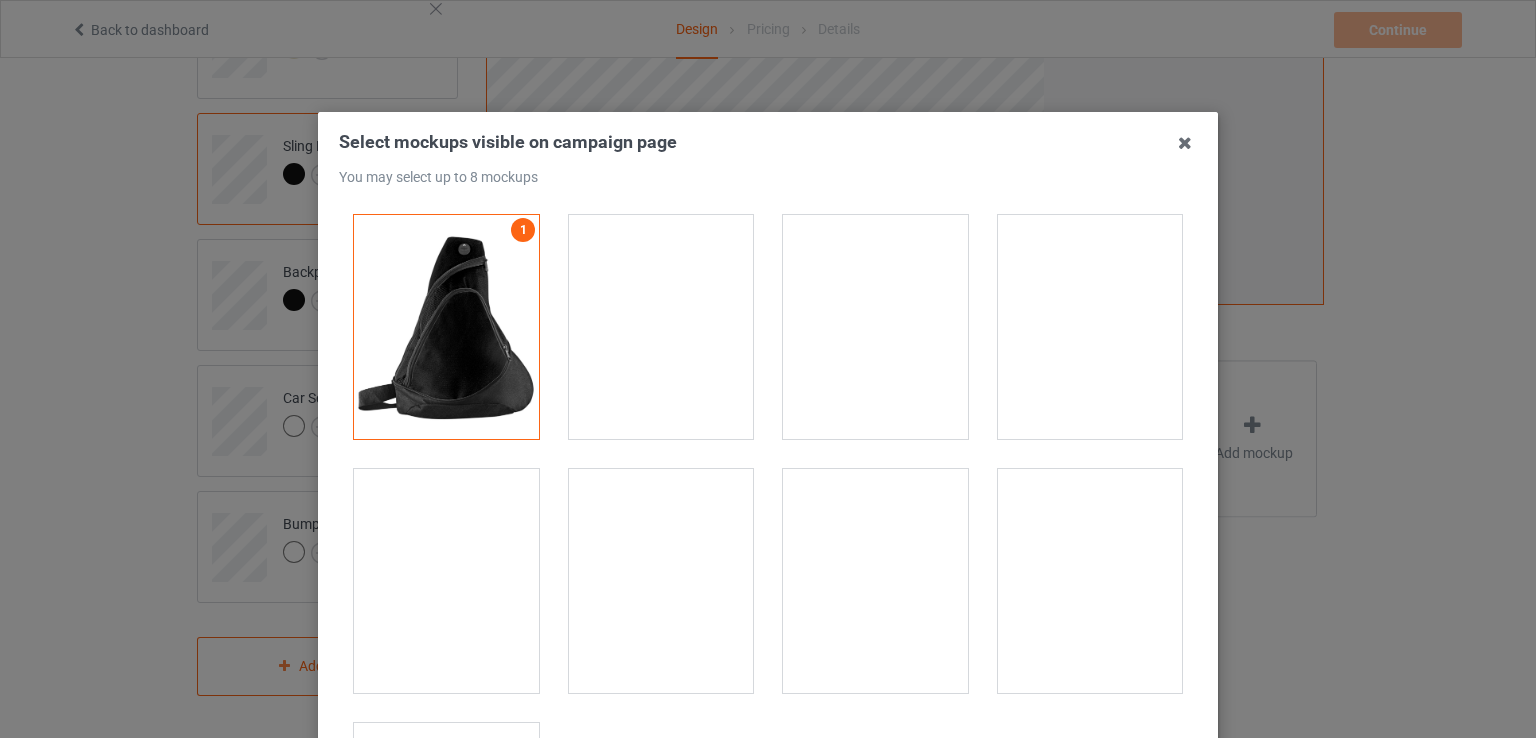 click at bounding box center (661, 327) 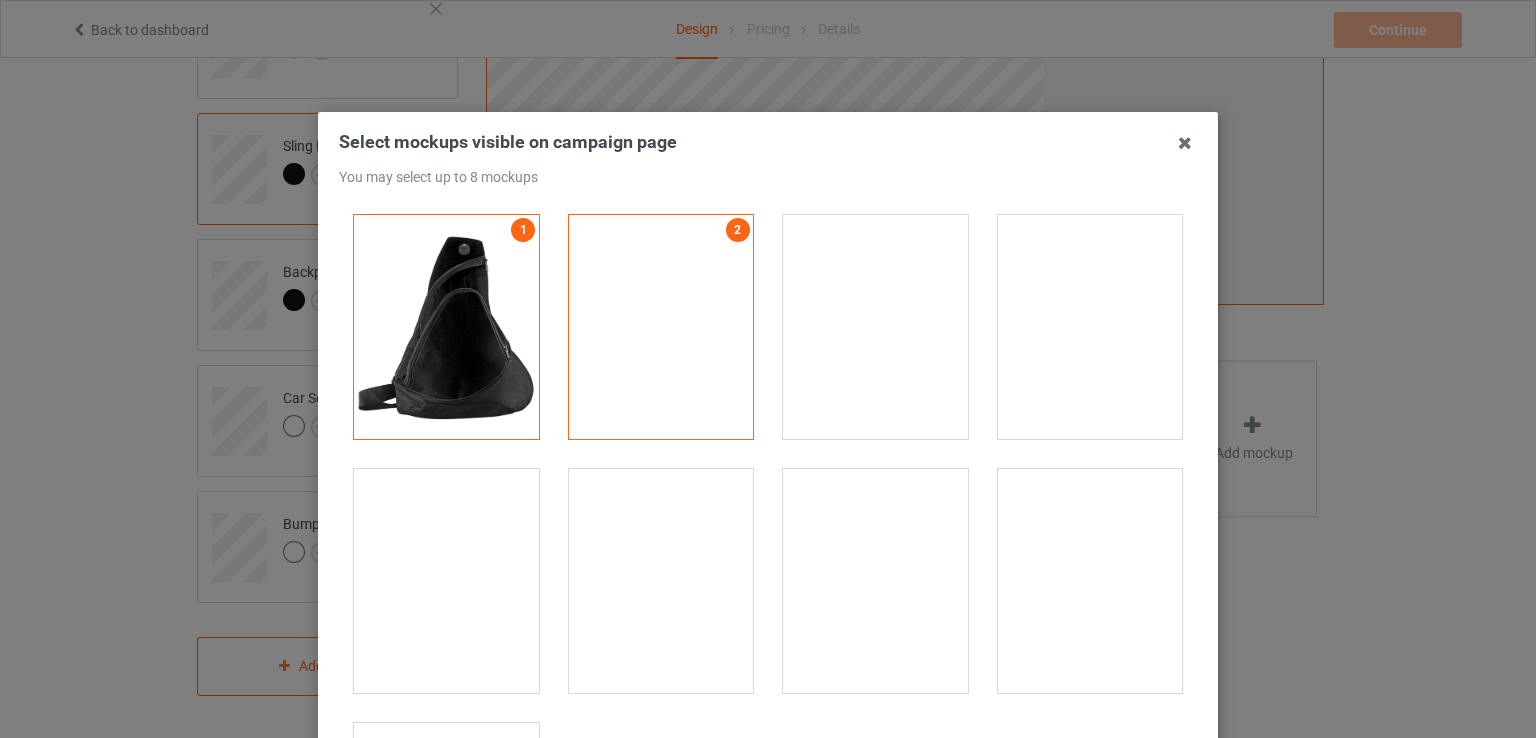 click at bounding box center [661, 327] 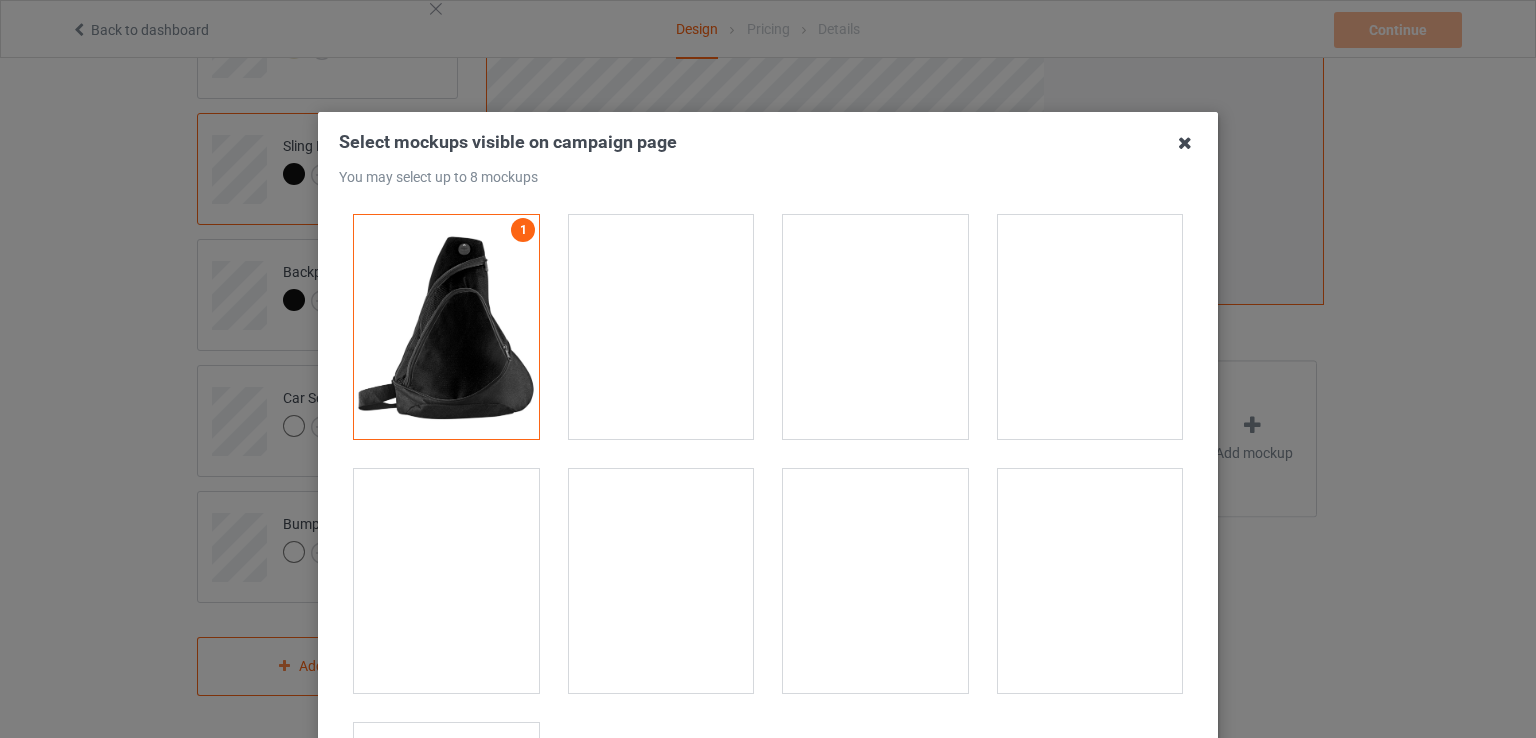 click at bounding box center (1185, 143) 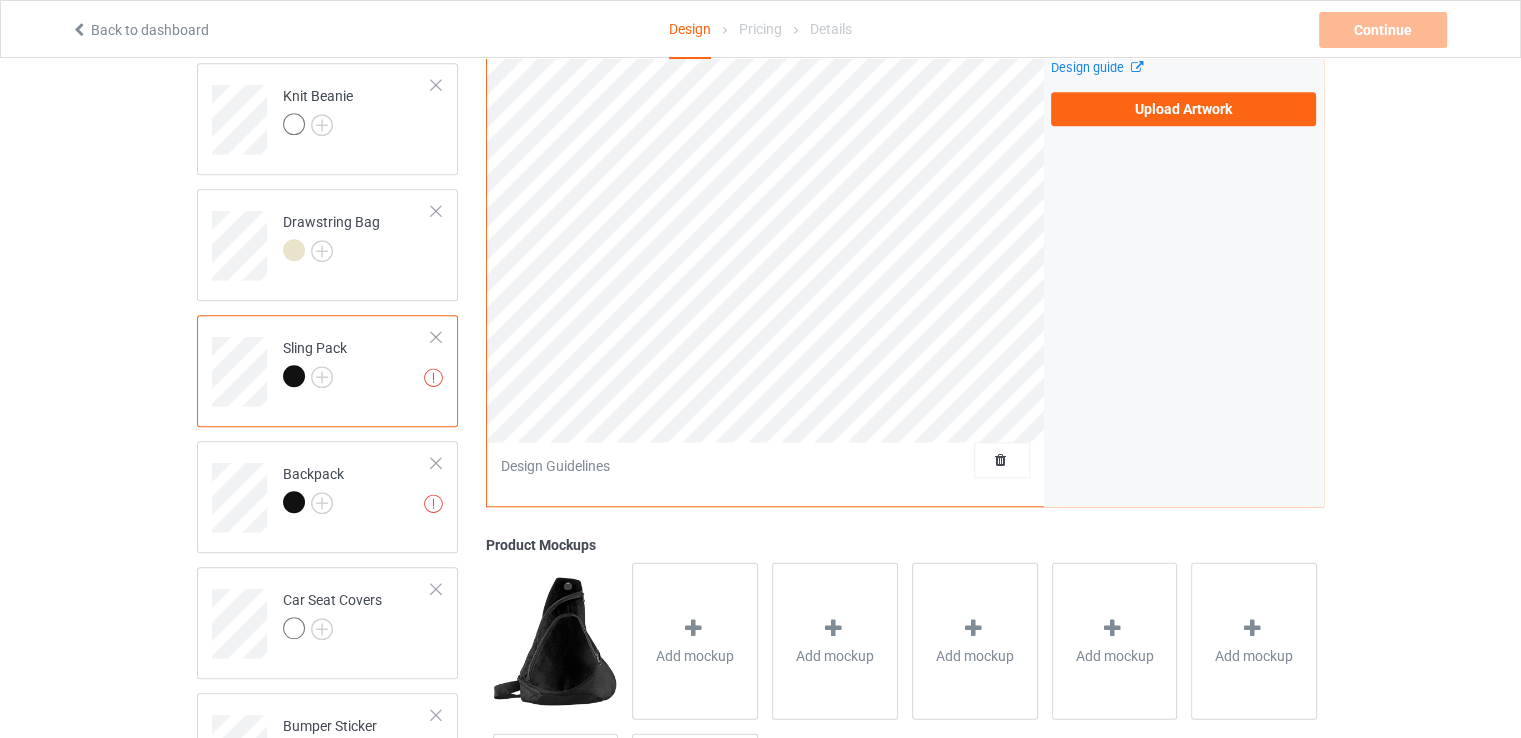 scroll, scrollTop: 1608, scrollLeft: 0, axis: vertical 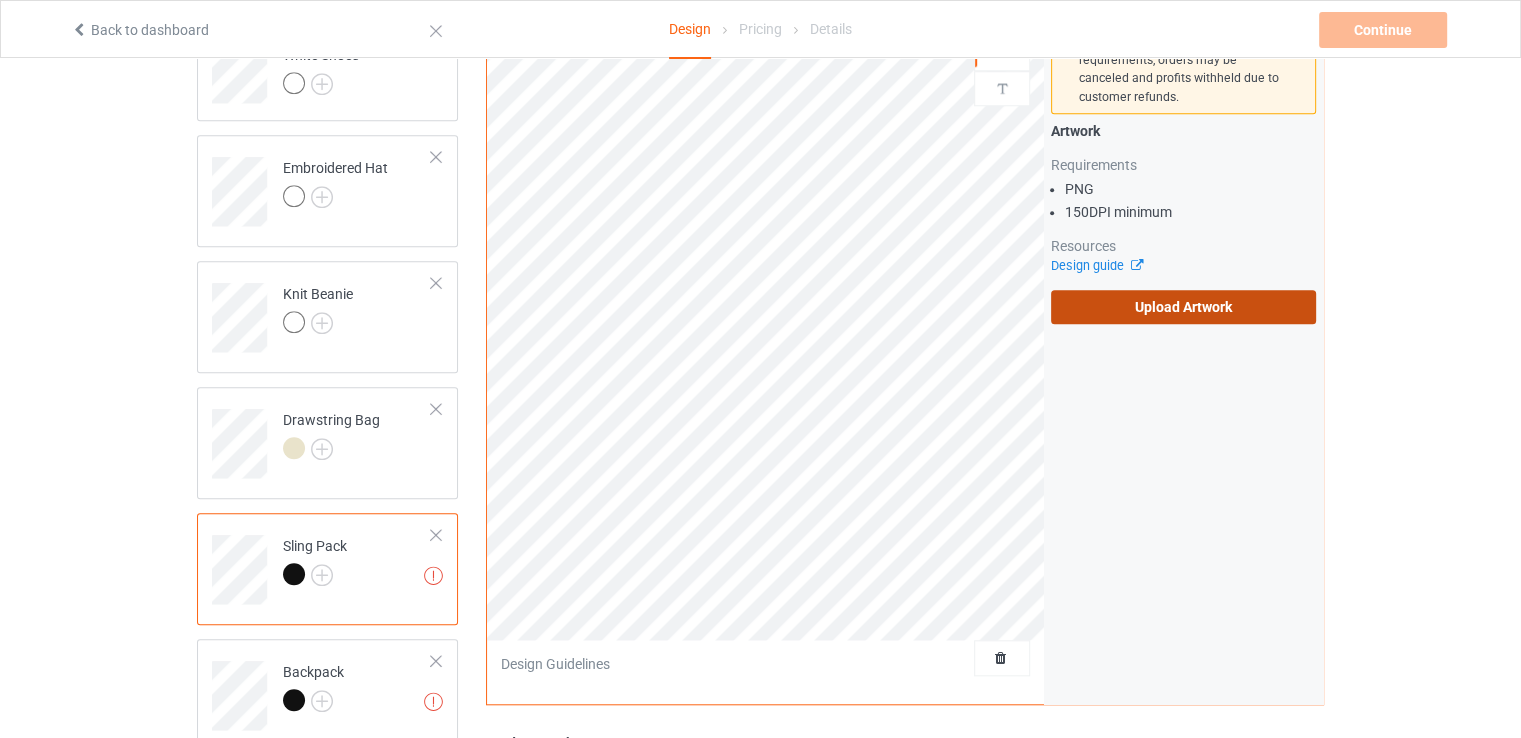 click on "Upload Artwork" at bounding box center (1183, 307) 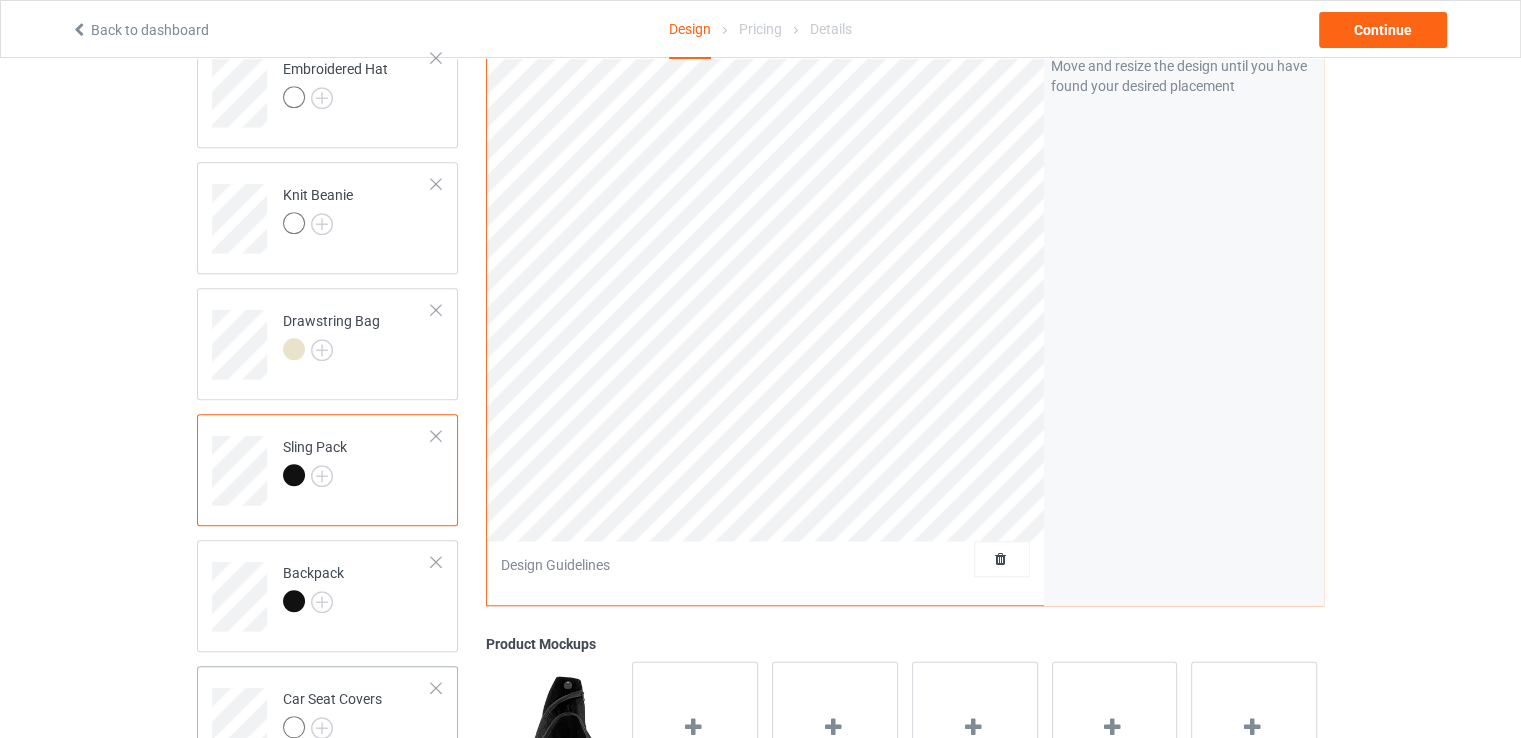 scroll, scrollTop: 1808, scrollLeft: 0, axis: vertical 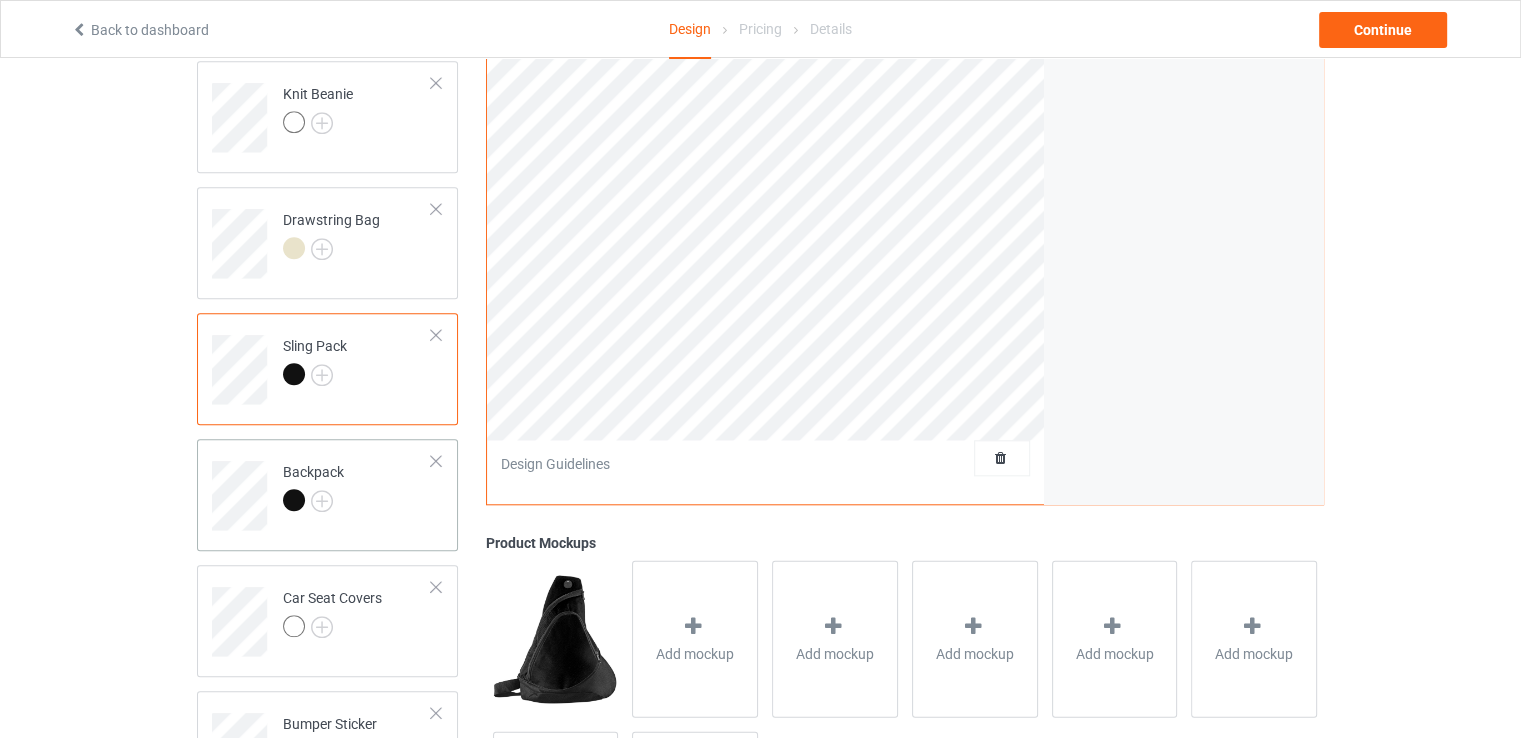 click on "Backpack" at bounding box center (357, 488) 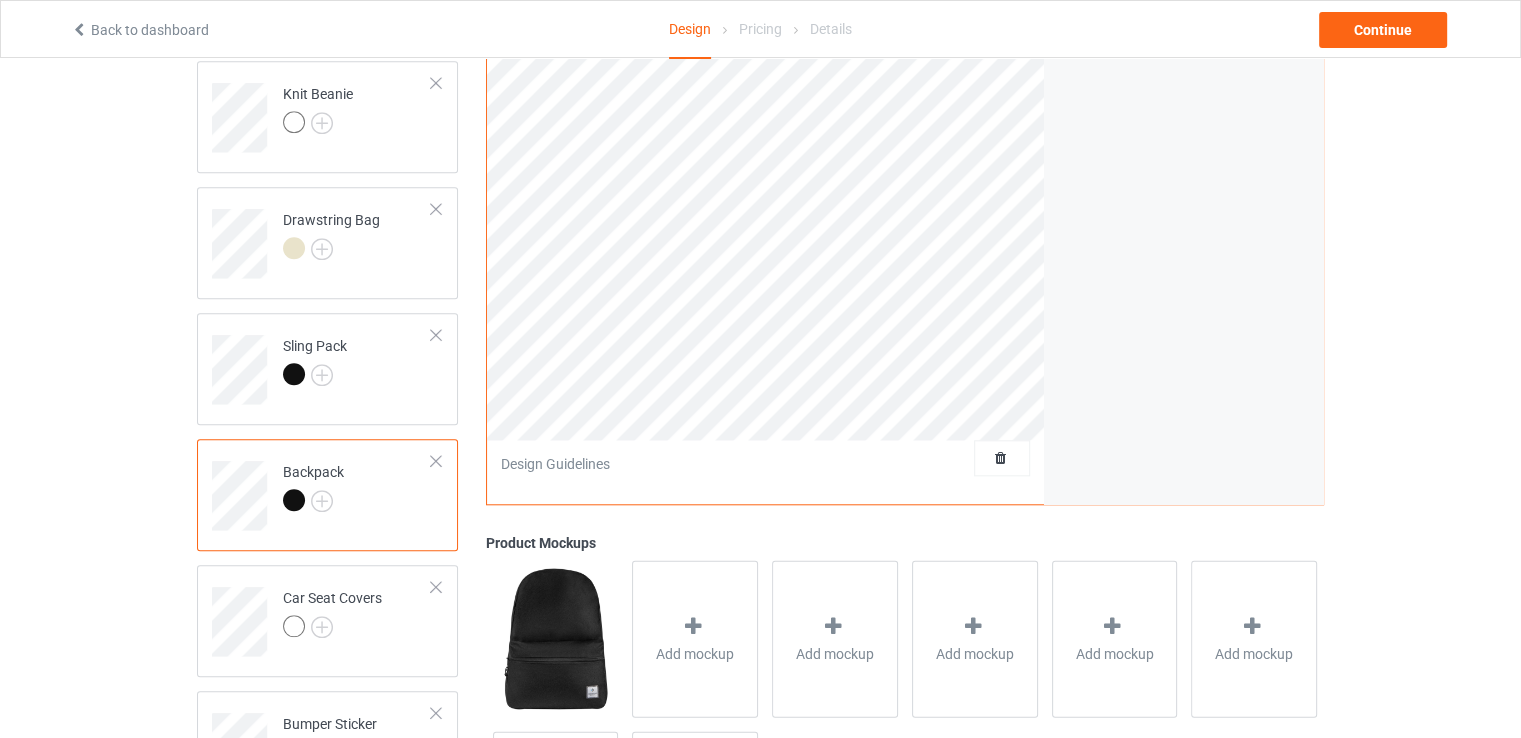 scroll, scrollTop: 1608, scrollLeft: 0, axis: vertical 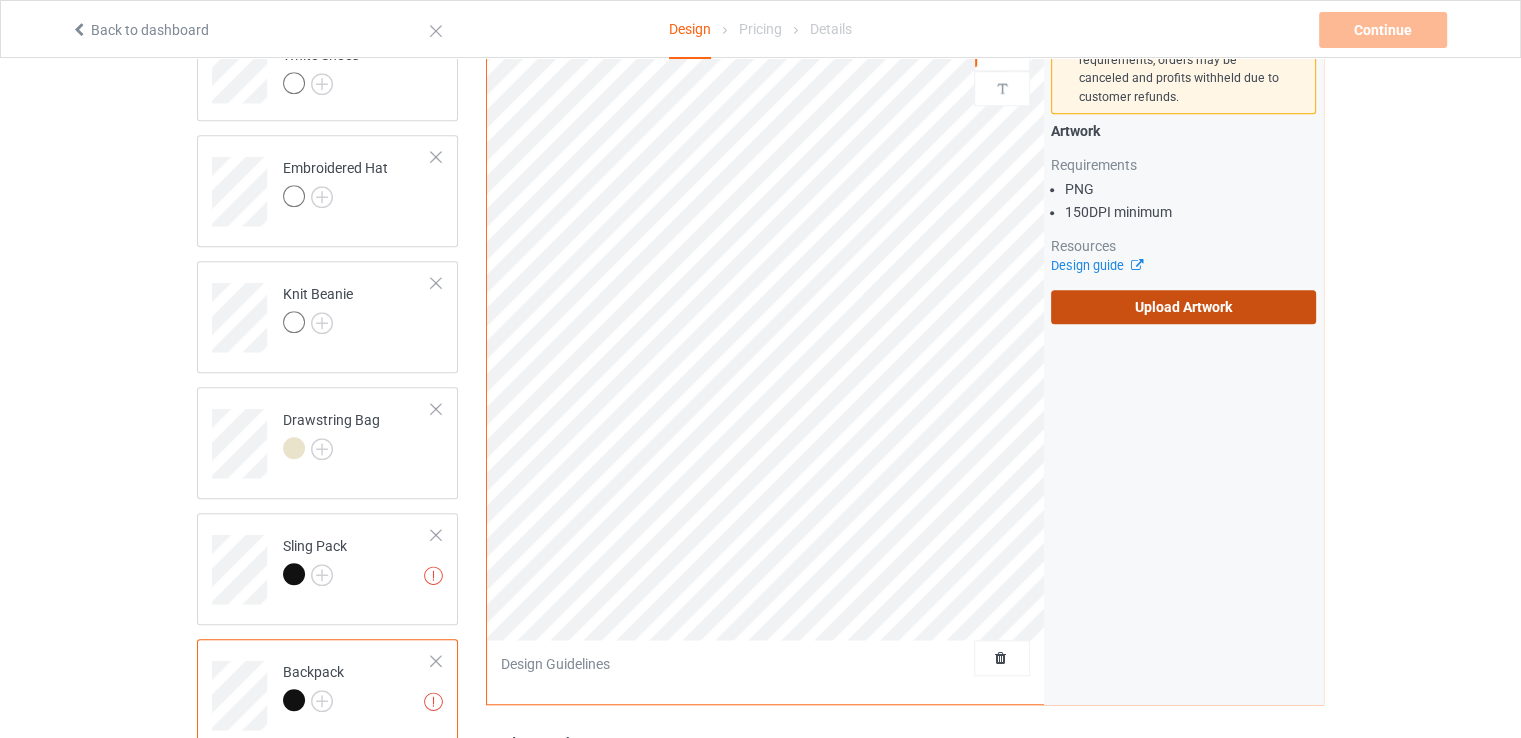 click on "Upload Artwork" at bounding box center (1183, 307) 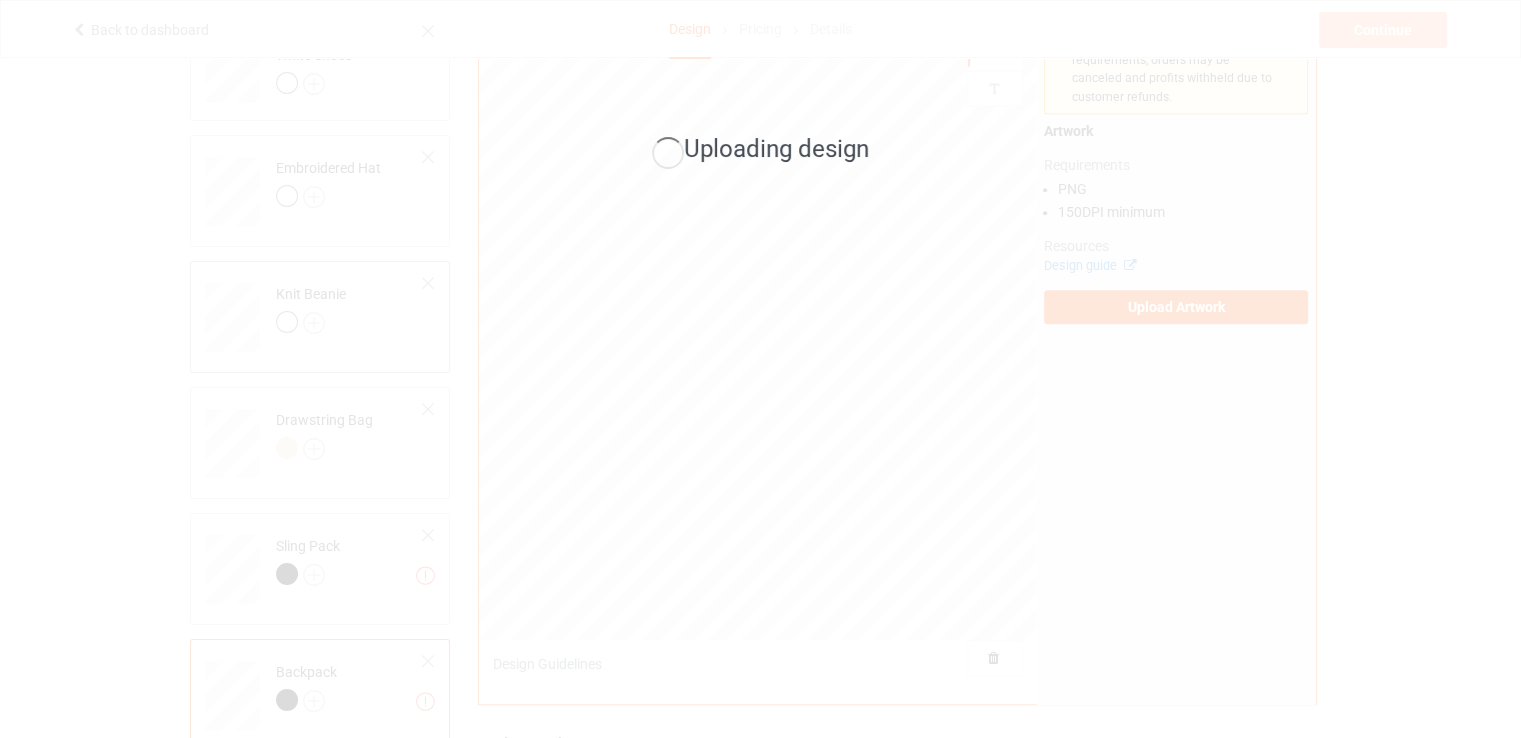 scroll, scrollTop: 1708, scrollLeft: 0, axis: vertical 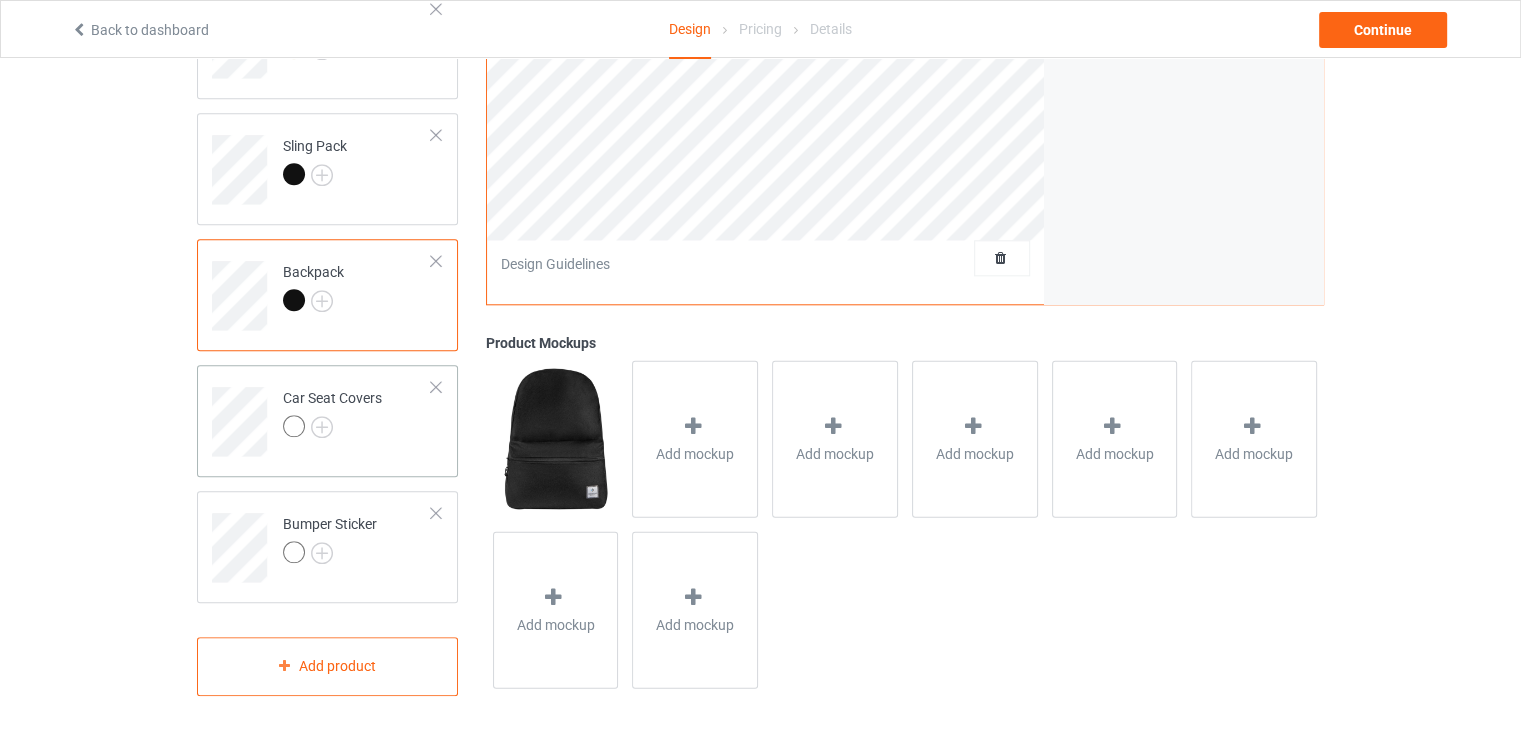 click on "Car Seat Covers" at bounding box center (332, 412) 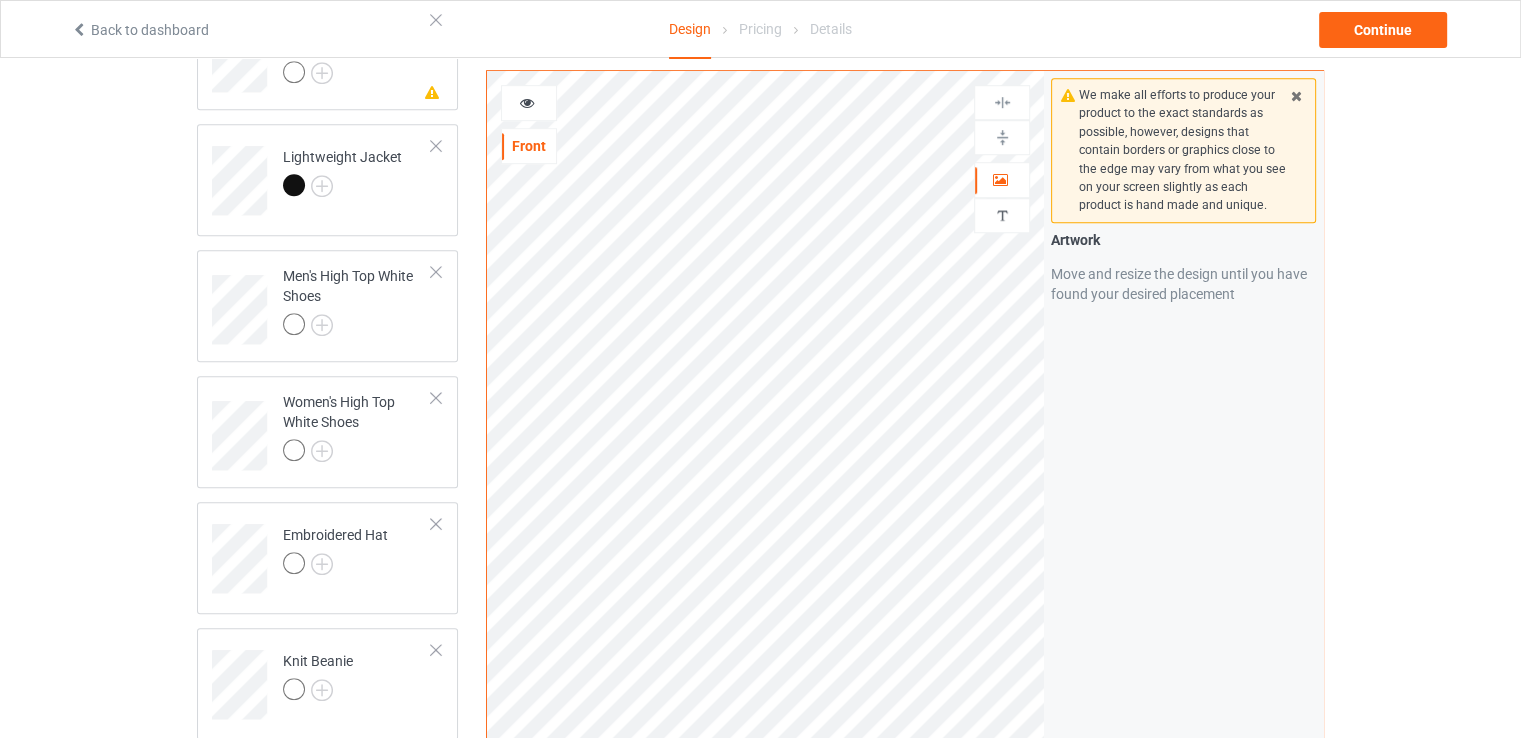 scroll, scrollTop: 1208, scrollLeft: 0, axis: vertical 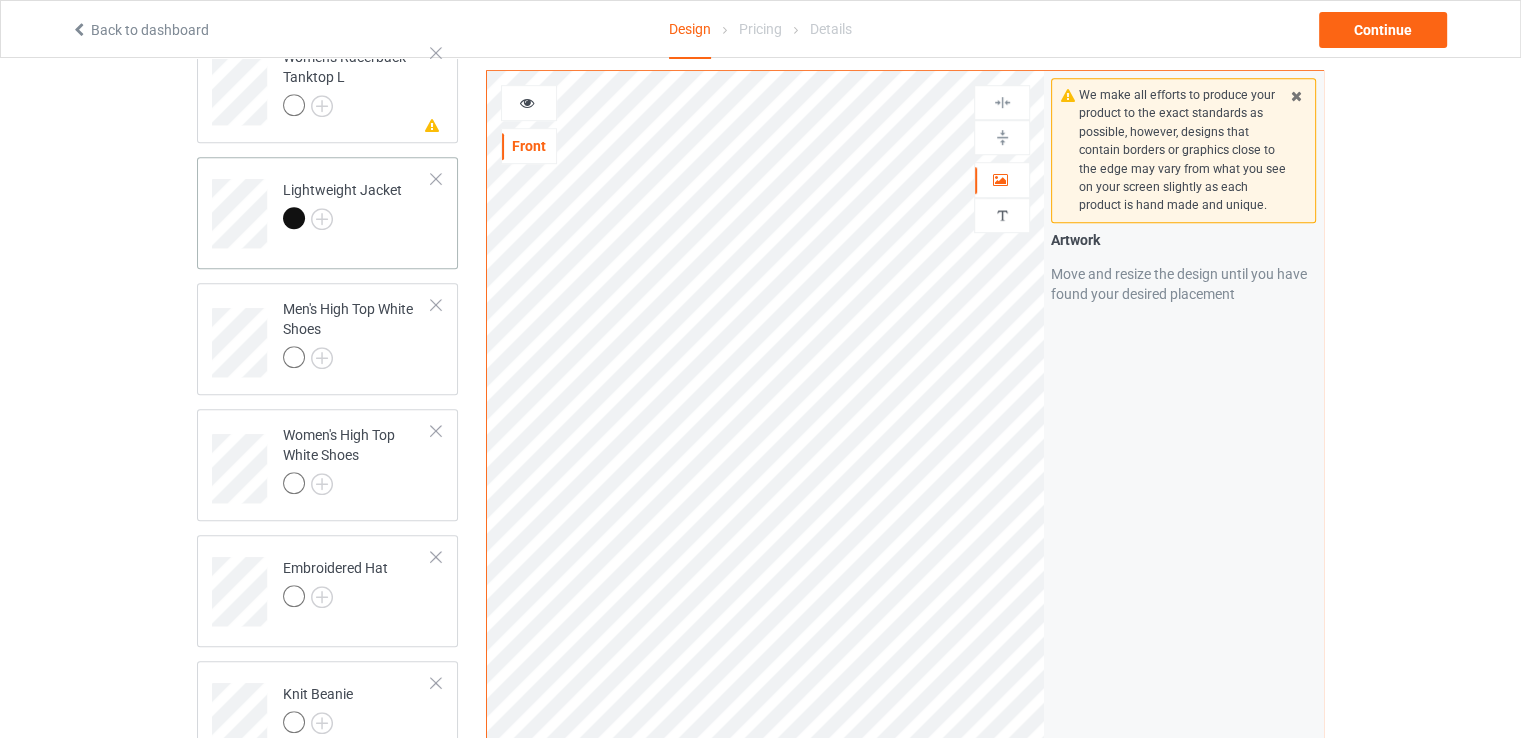 click on "Lightweight Jacket" at bounding box center [342, 204] 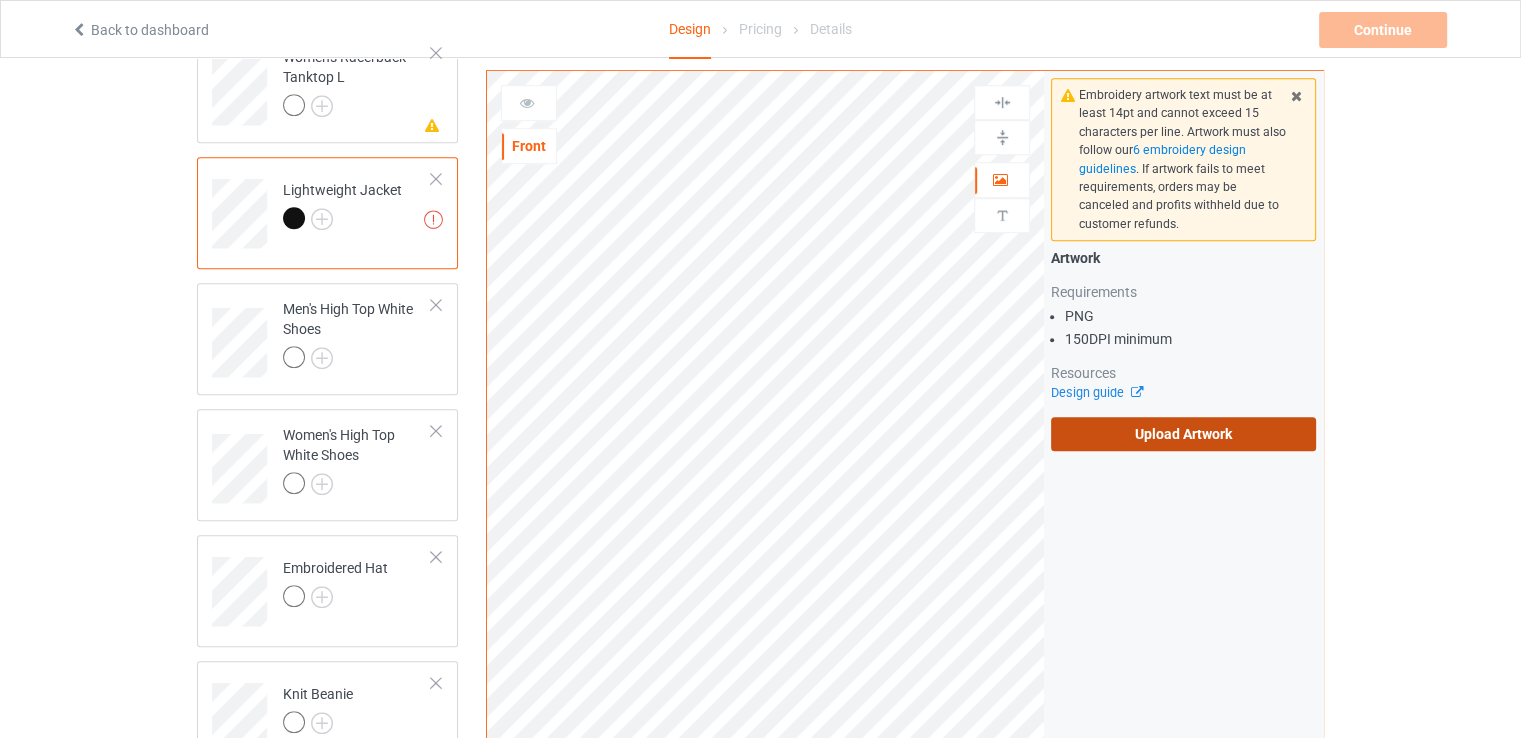click on "Upload Artwork" at bounding box center (1183, 434) 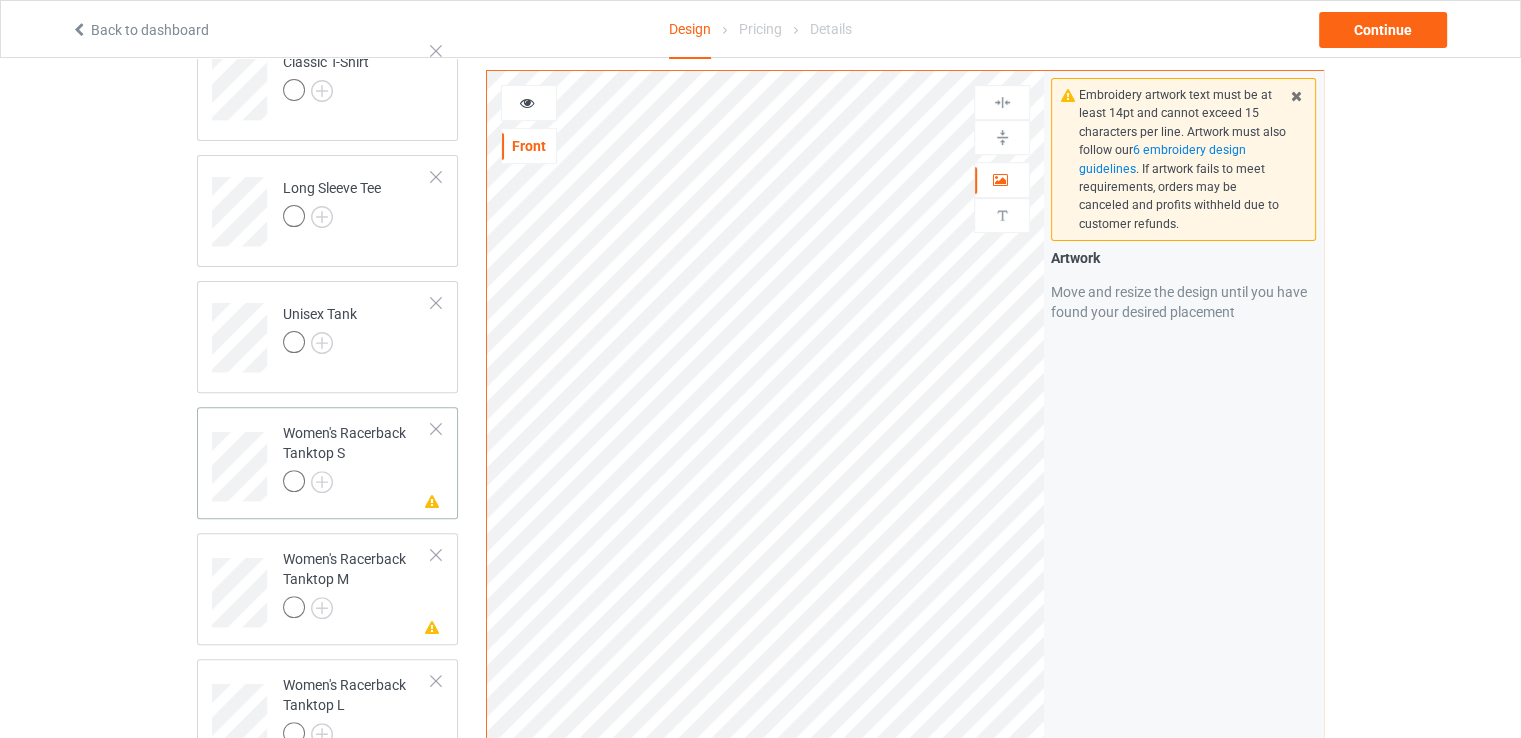 scroll, scrollTop: 708, scrollLeft: 0, axis: vertical 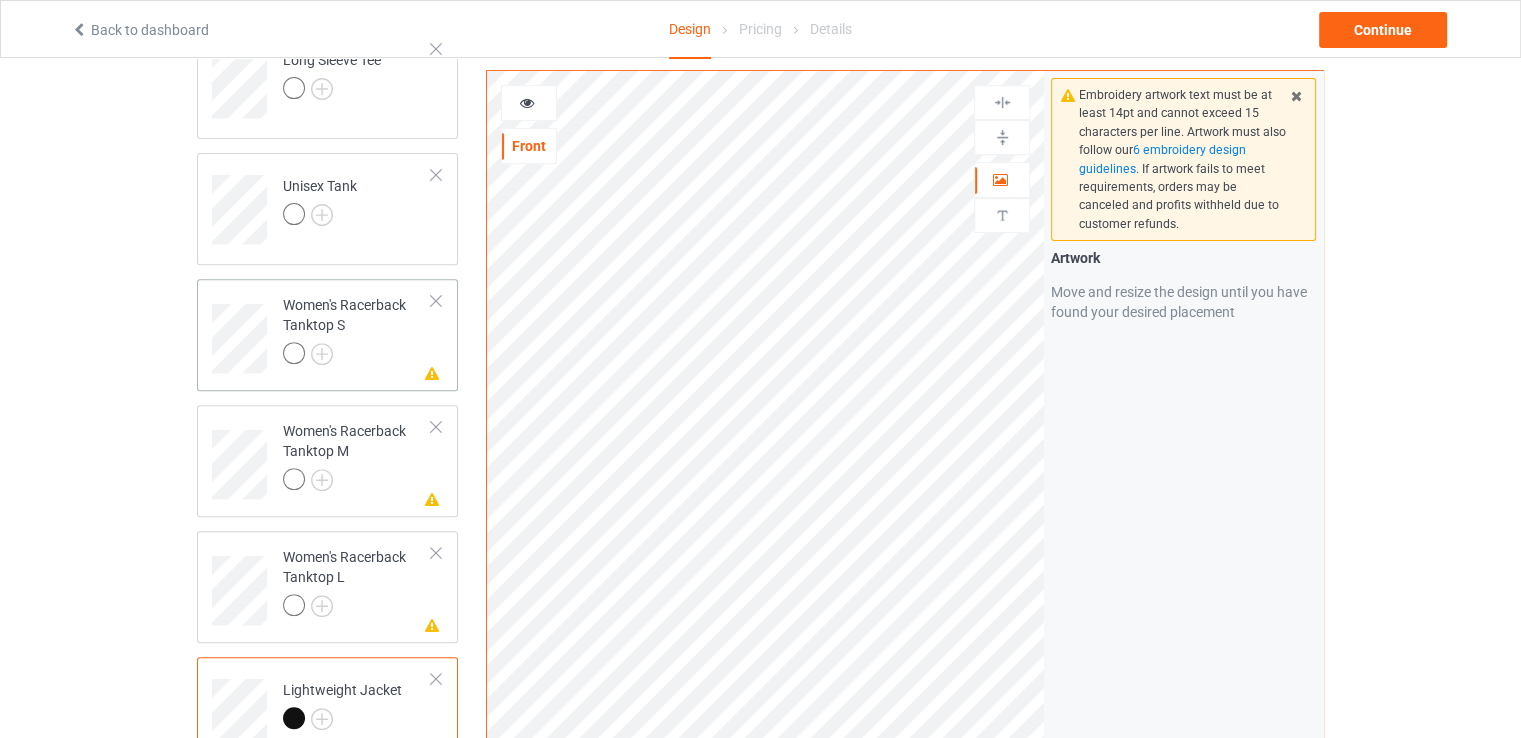 click at bounding box center (357, 356) 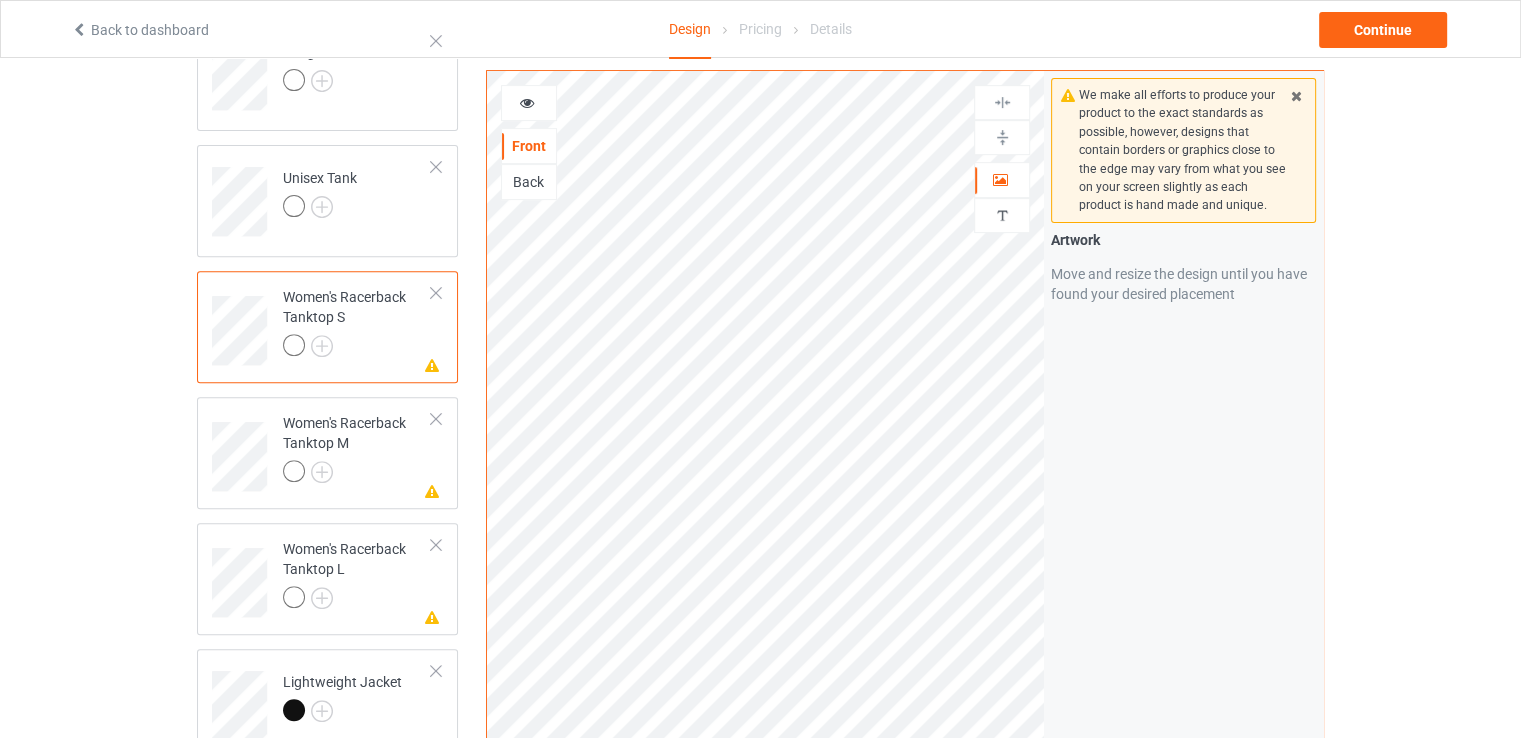 scroll, scrollTop: 708, scrollLeft: 0, axis: vertical 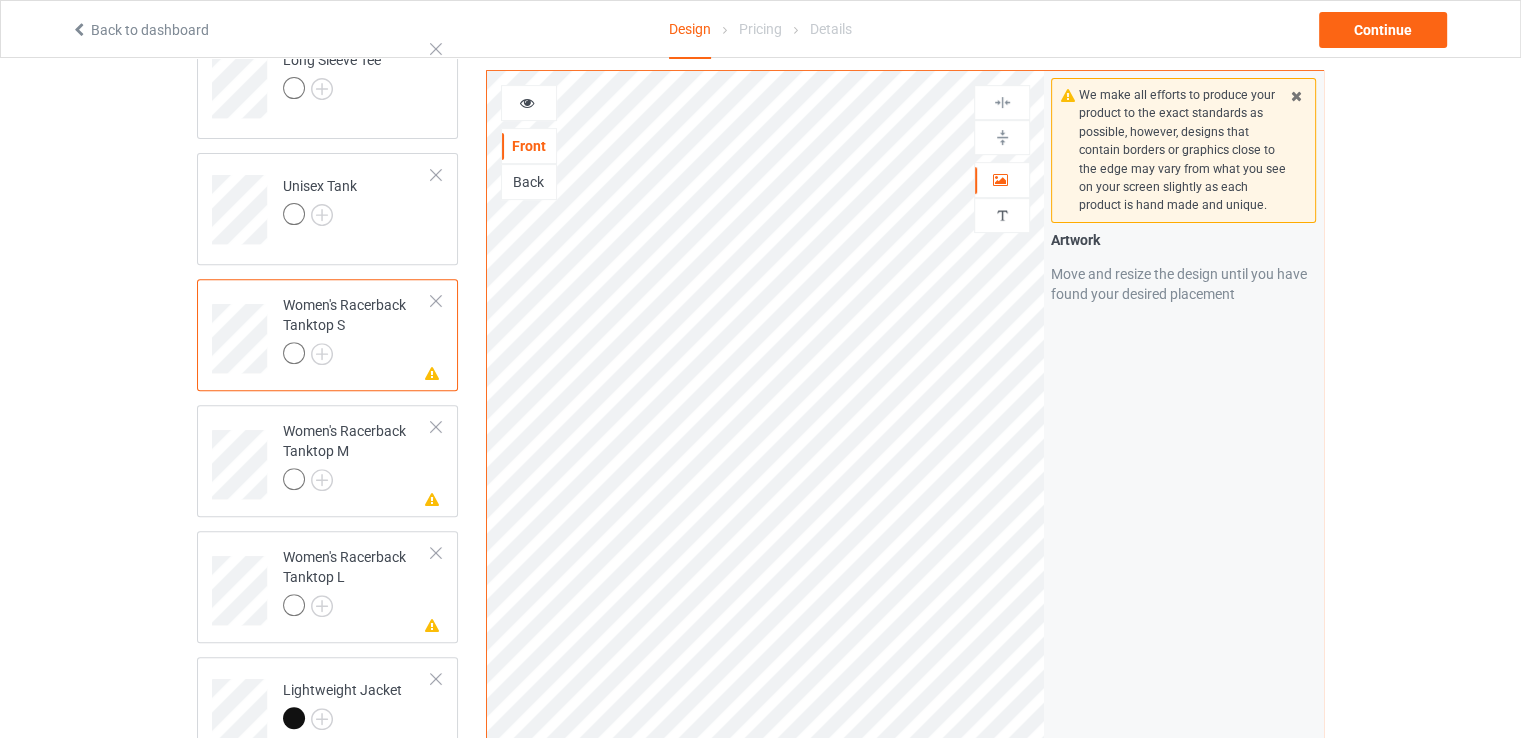 click on "Back" at bounding box center [529, 182] 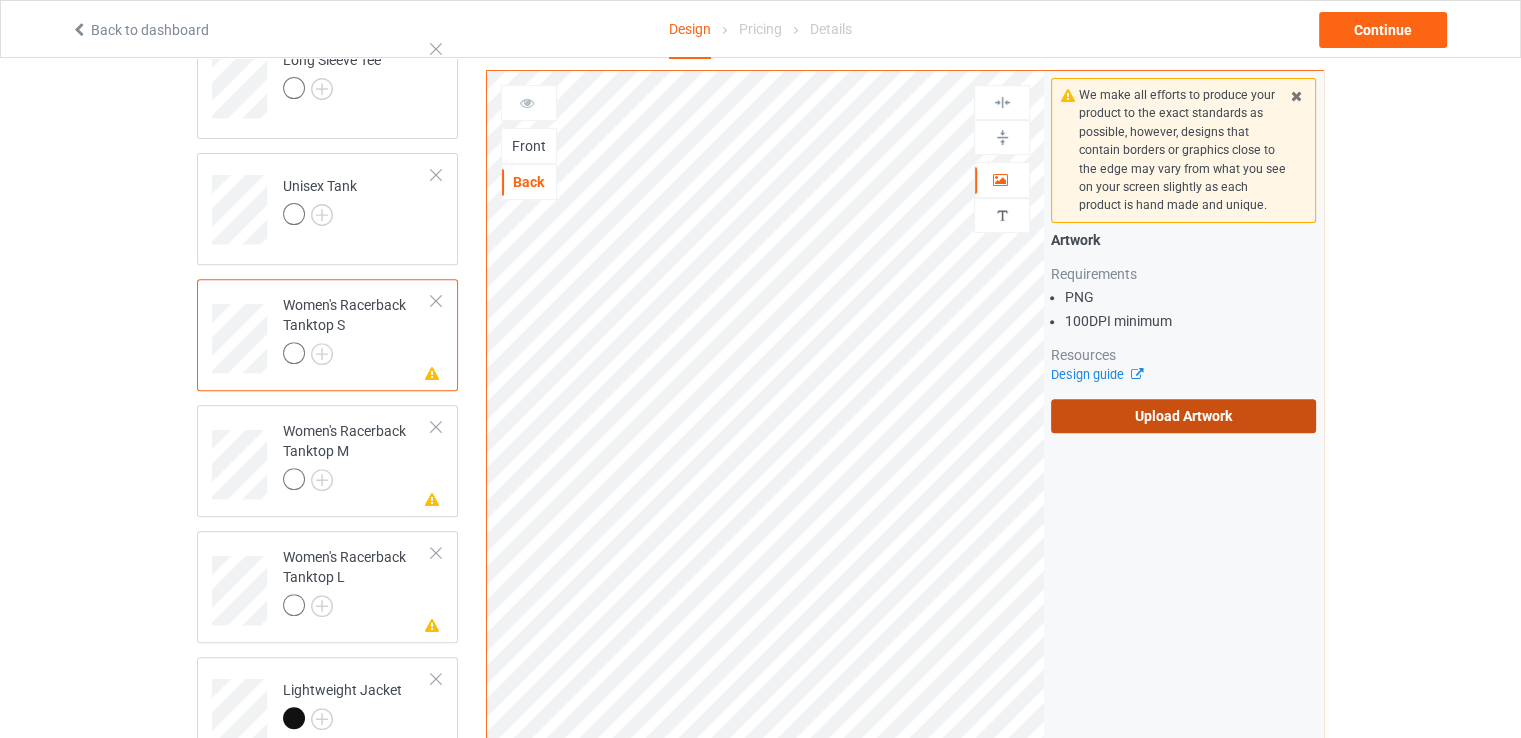 click on "Upload Artwork" at bounding box center [1183, 416] 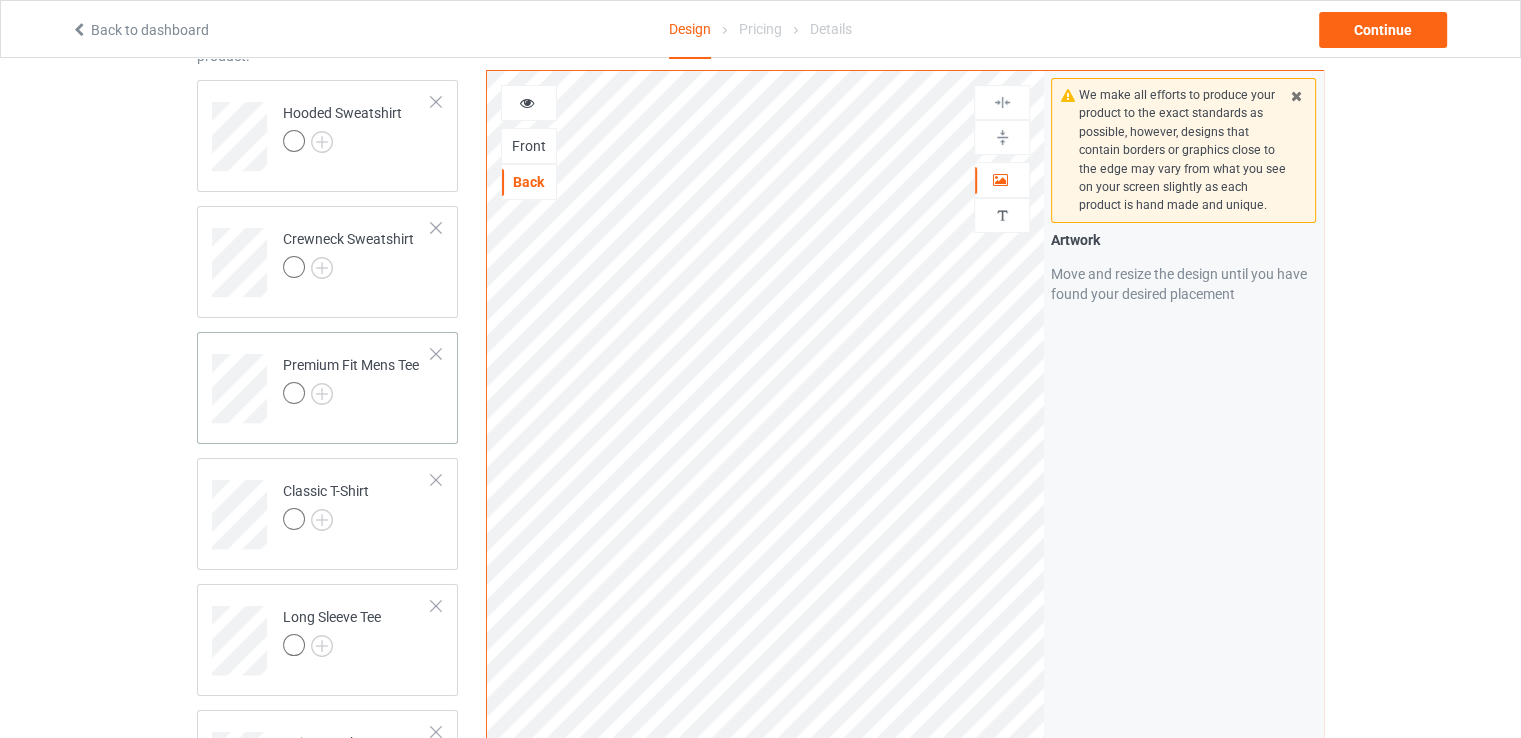 scroll, scrollTop: 0, scrollLeft: 0, axis: both 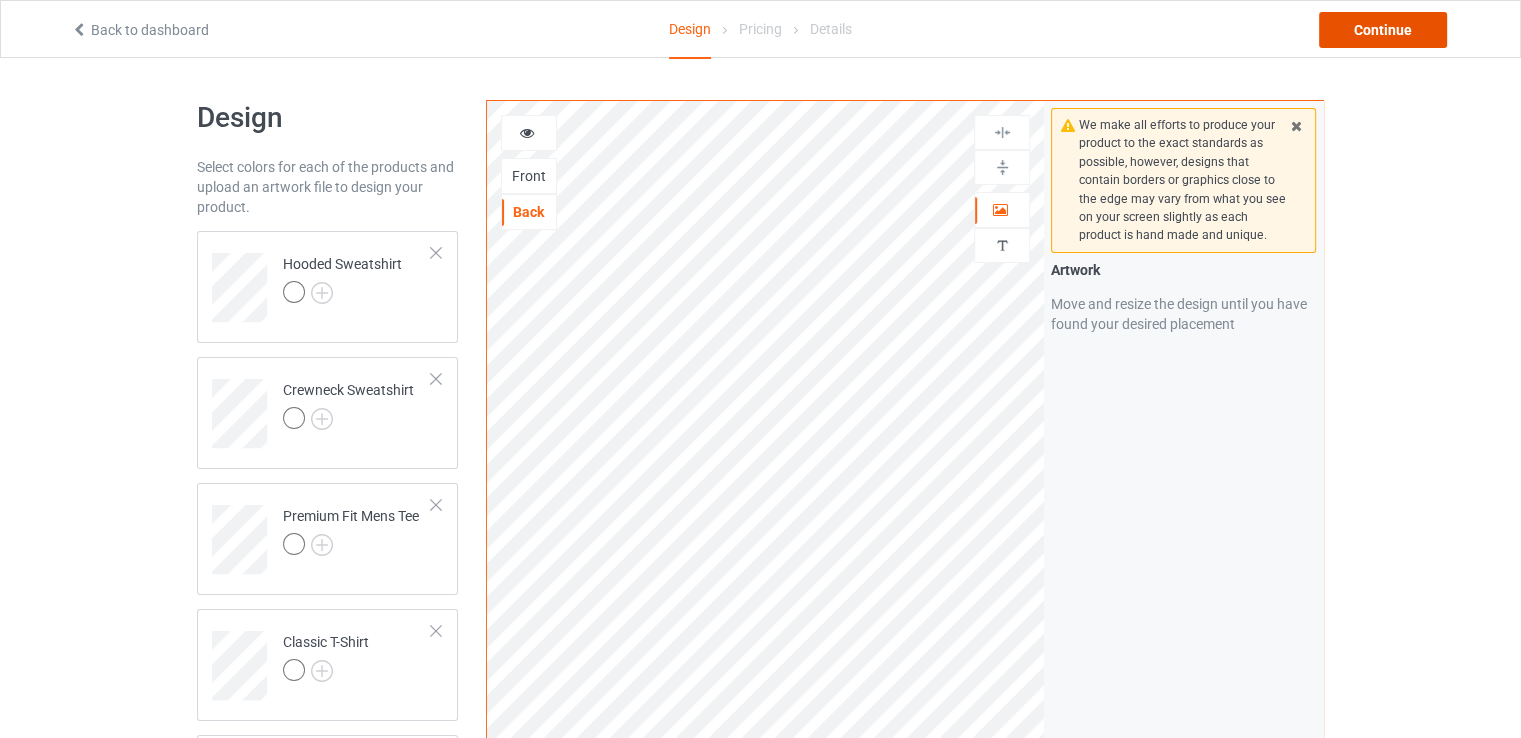 click on "Continue" at bounding box center (1383, 30) 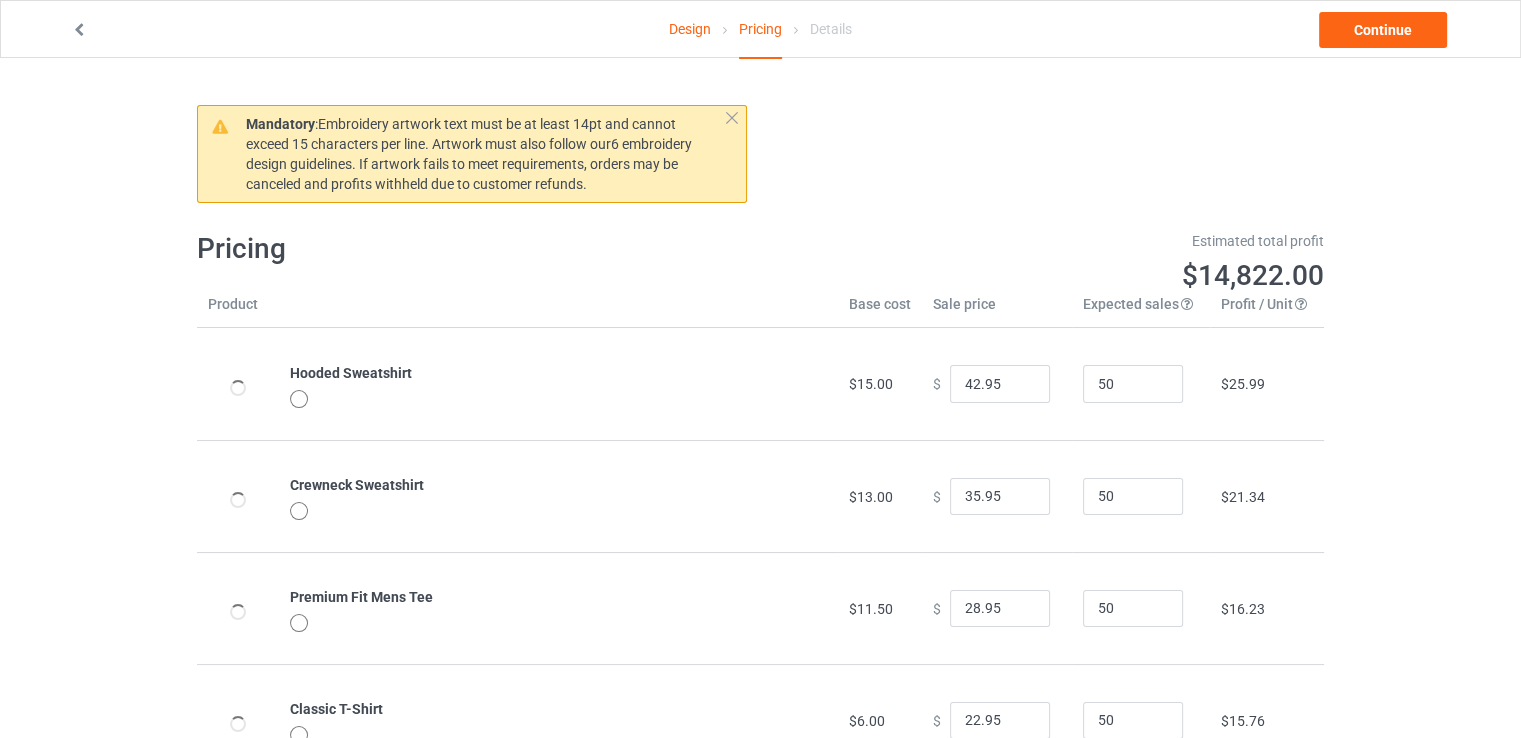type on "46.95" 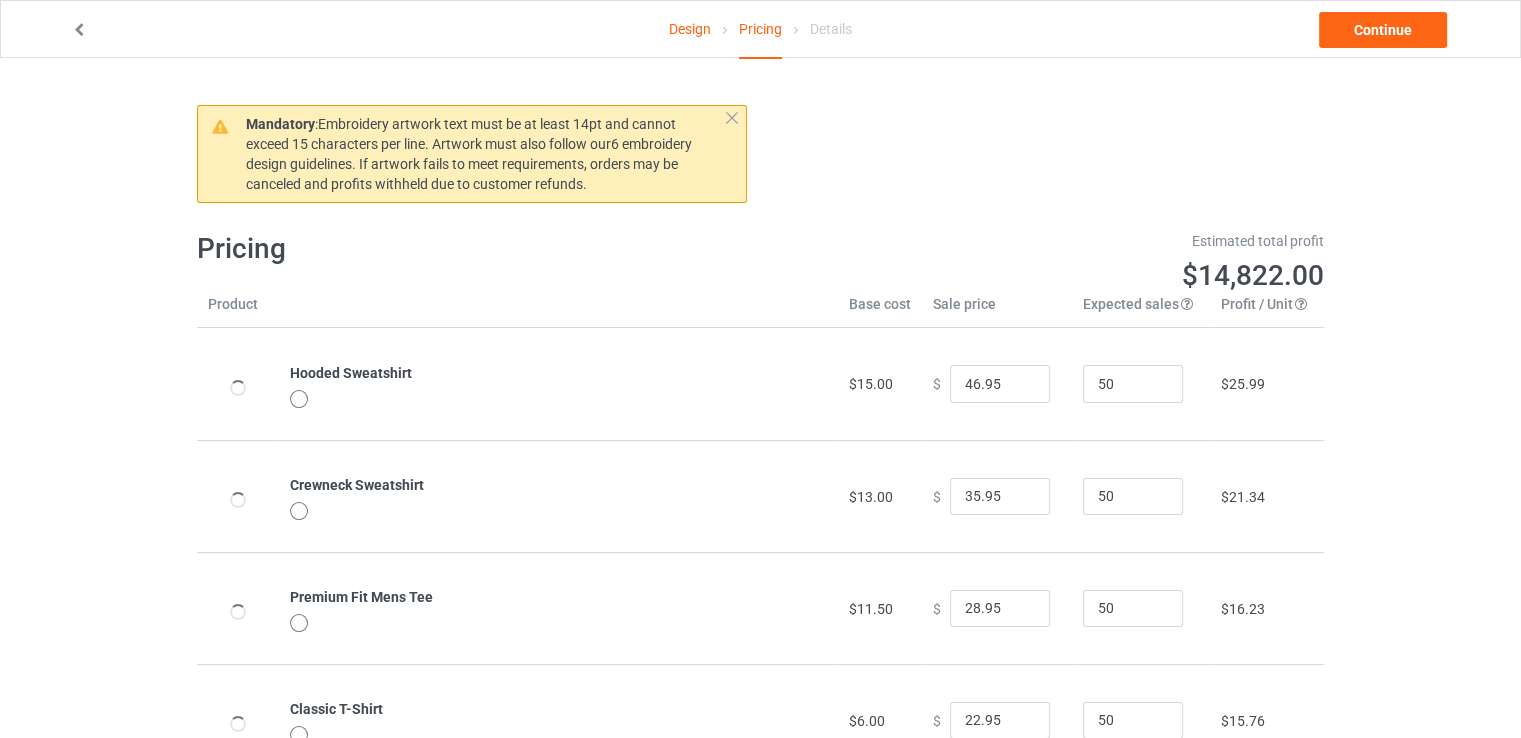 type on "39.95" 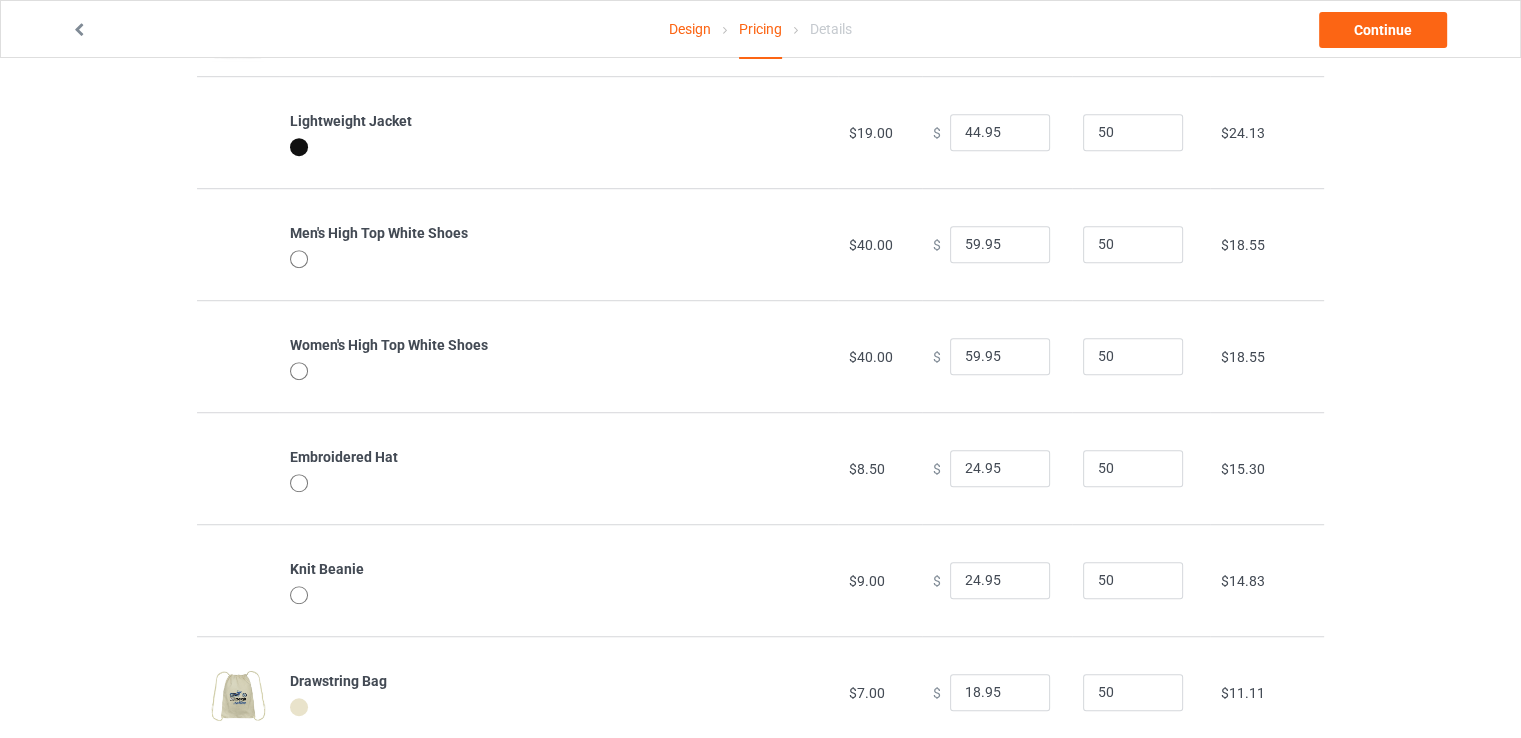 scroll, scrollTop: 1160, scrollLeft: 0, axis: vertical 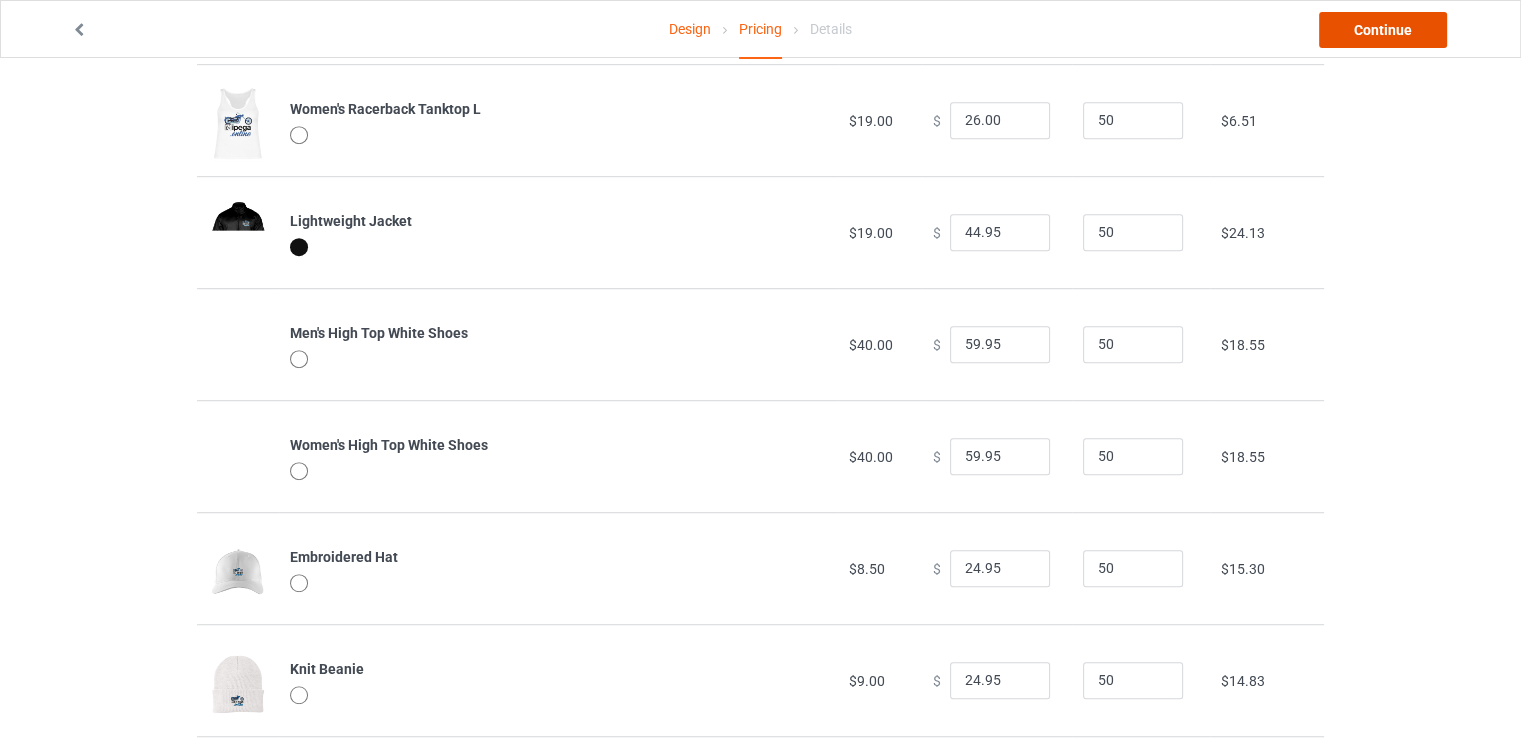 click on "Continue" at bounding box center [1383, 30] 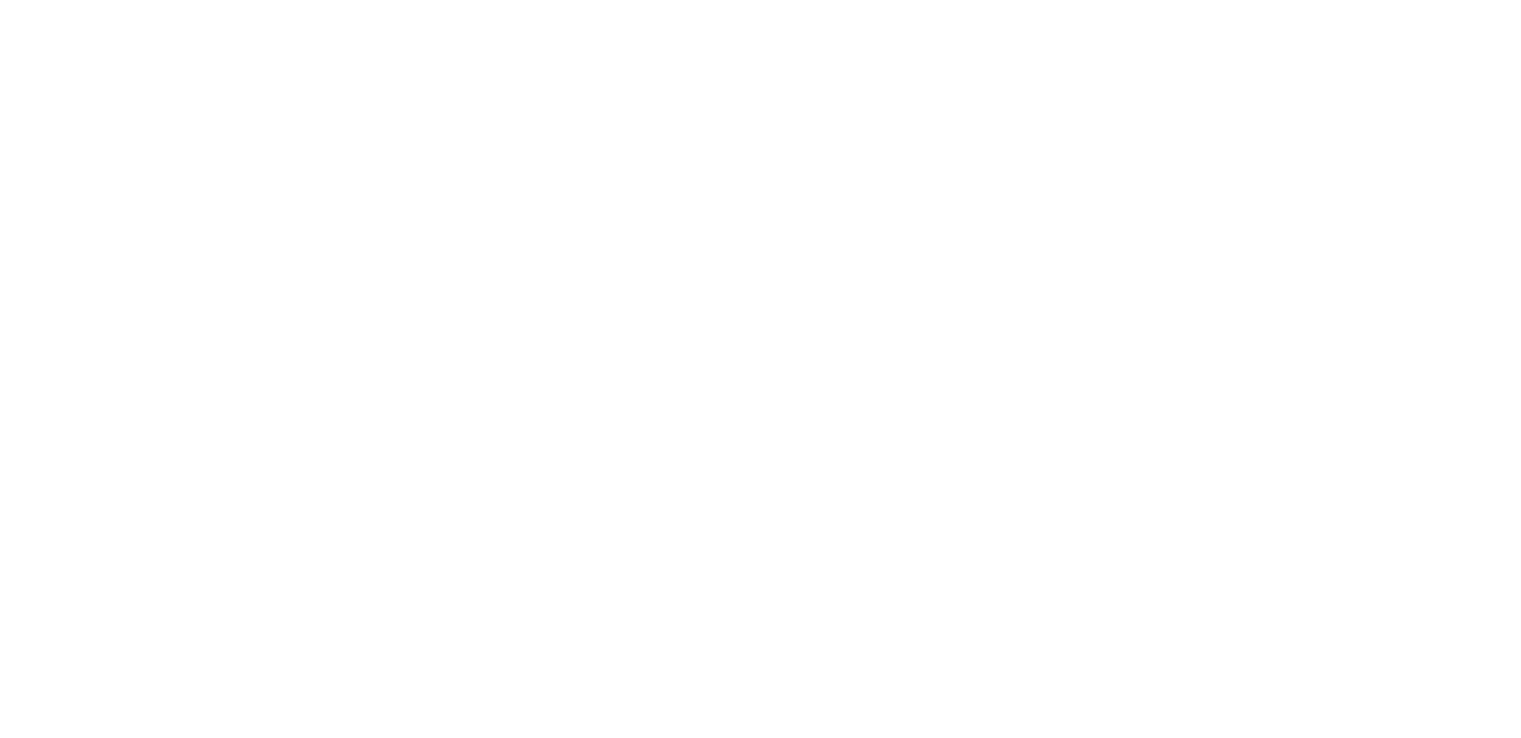scroll, scrollTop: 0, scrollLeft: 0, axis: both 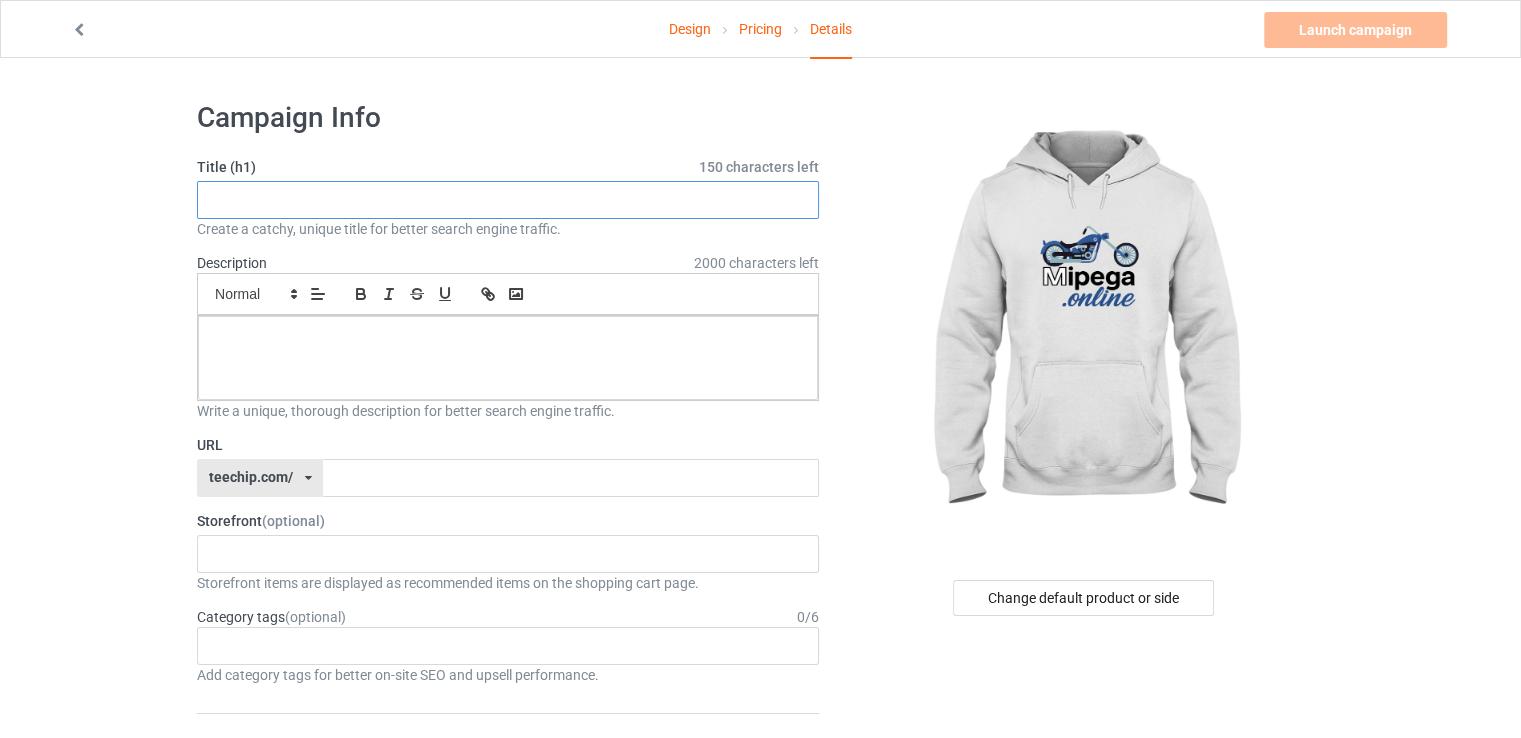 click at bounding box center (508, 200) 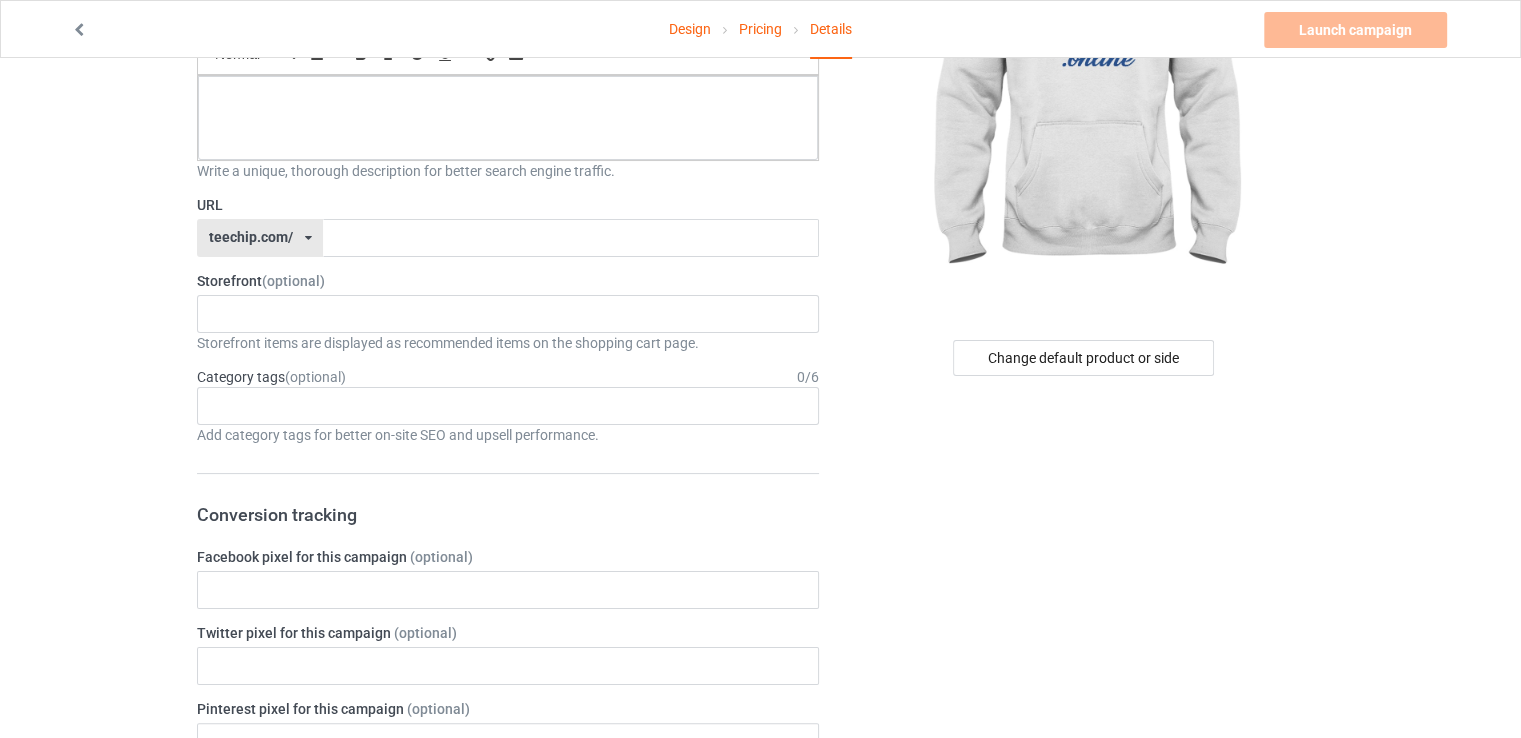 scroll, scrollTop: 0, scrollLeft: 0, axis: both 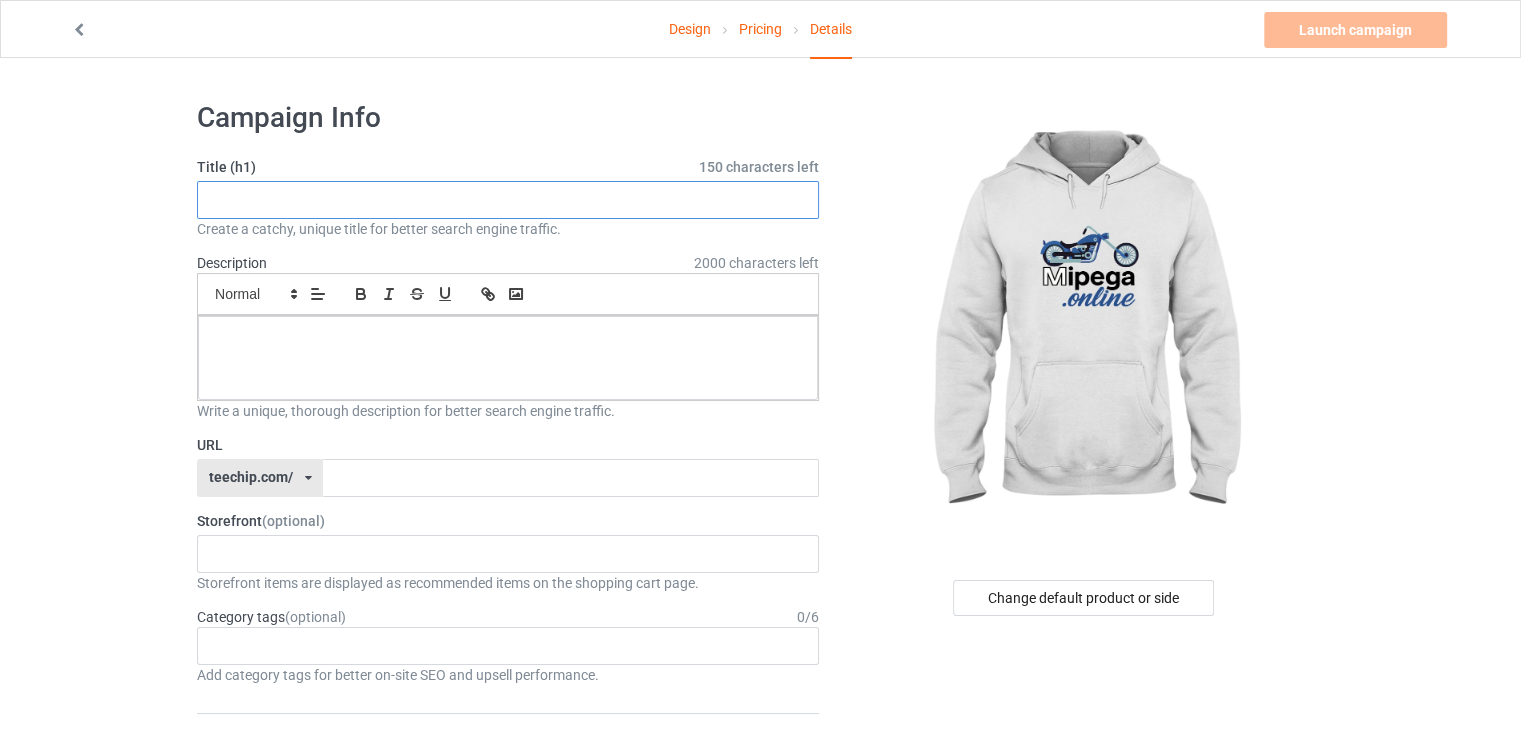 click at bounding box center [508, 200] 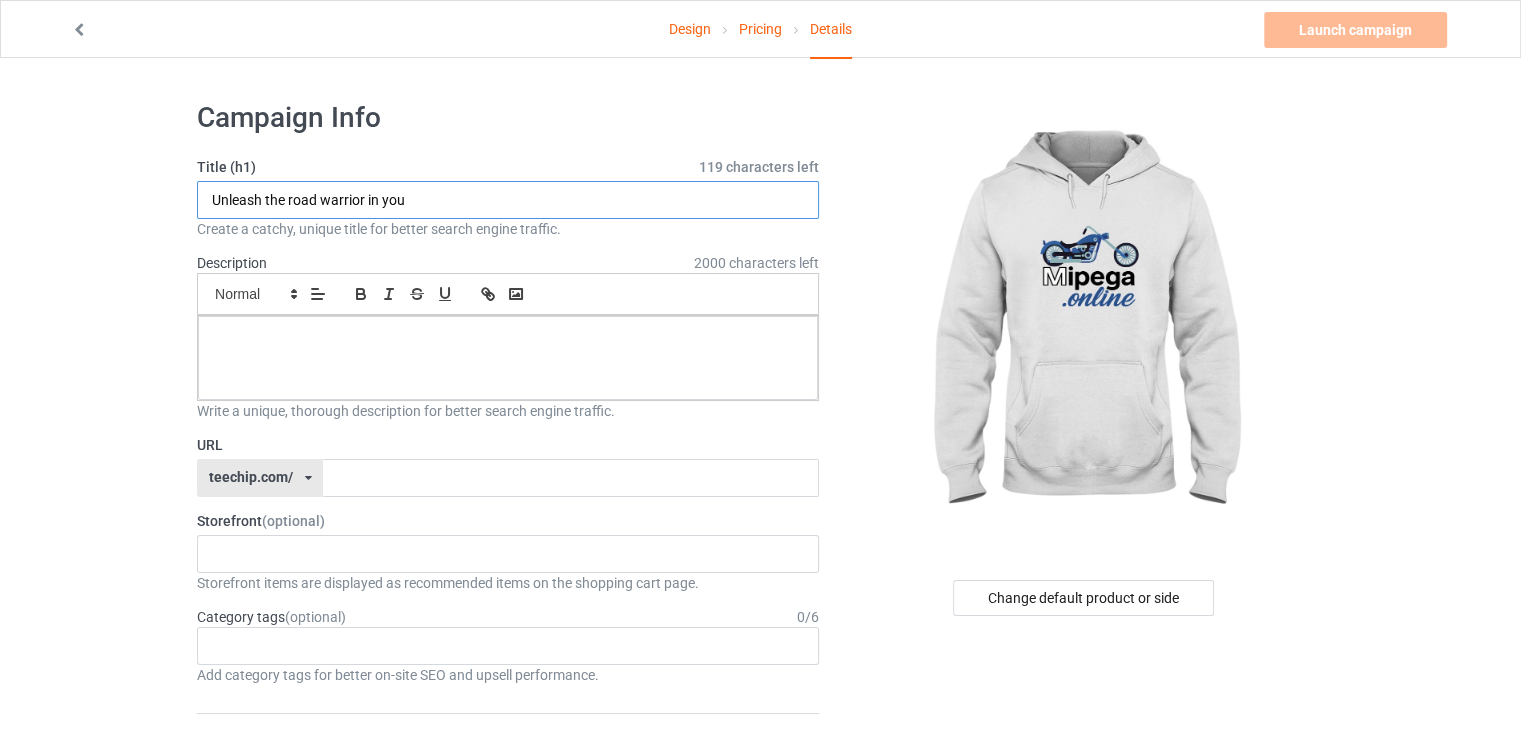 type on "Unleash the road warrior in you" 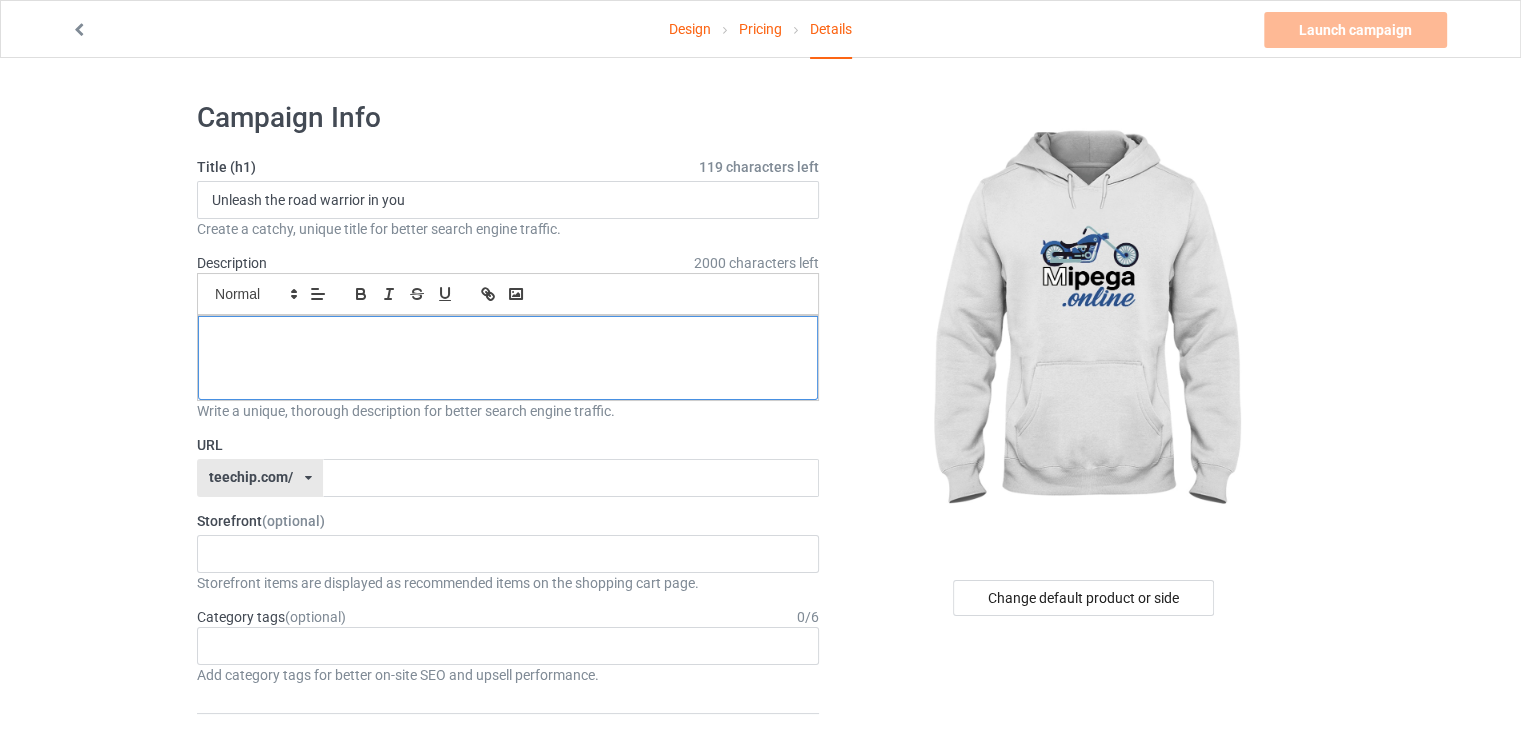 click at bounding box center (508, 338) 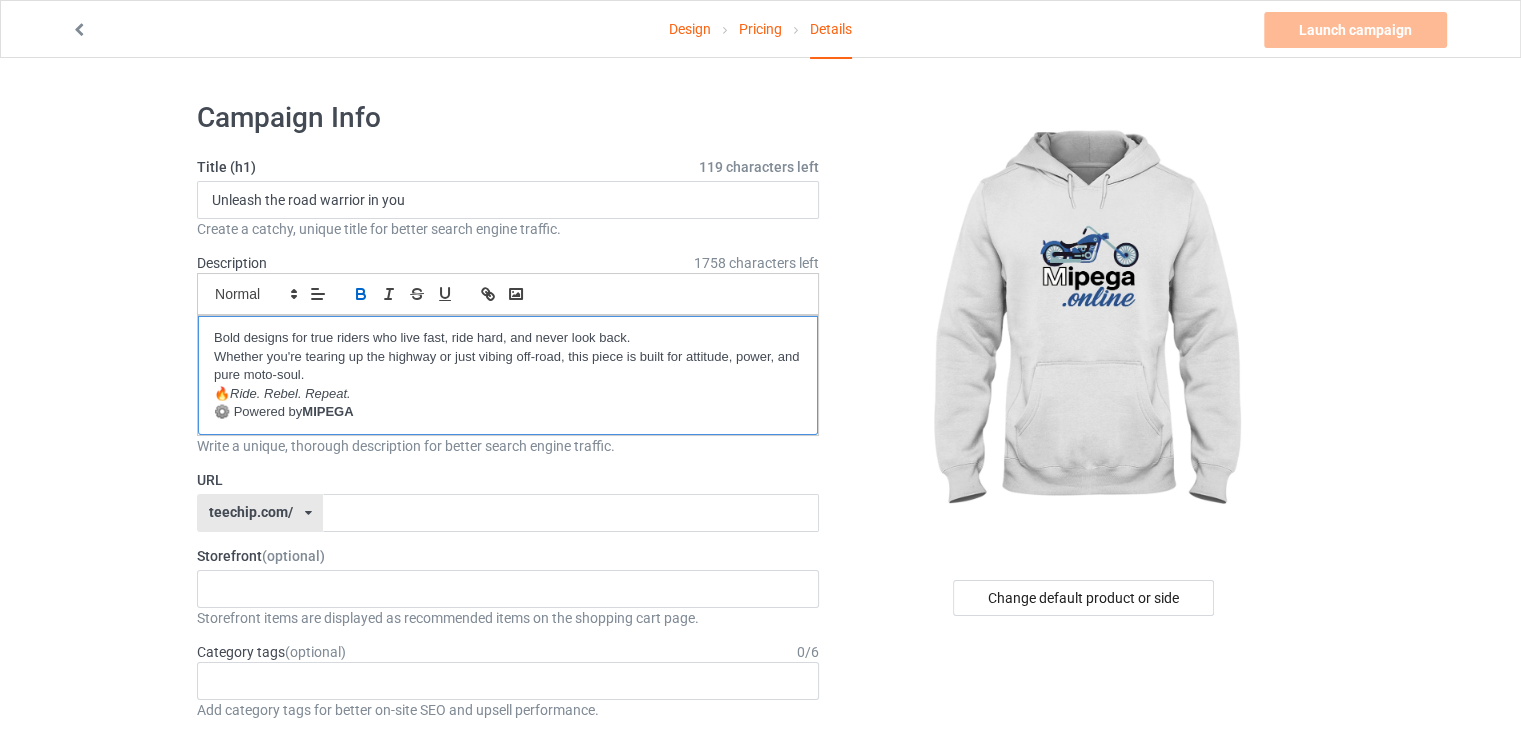 scroll, scrollTop: 0, scrollLeft: 0, axis: both 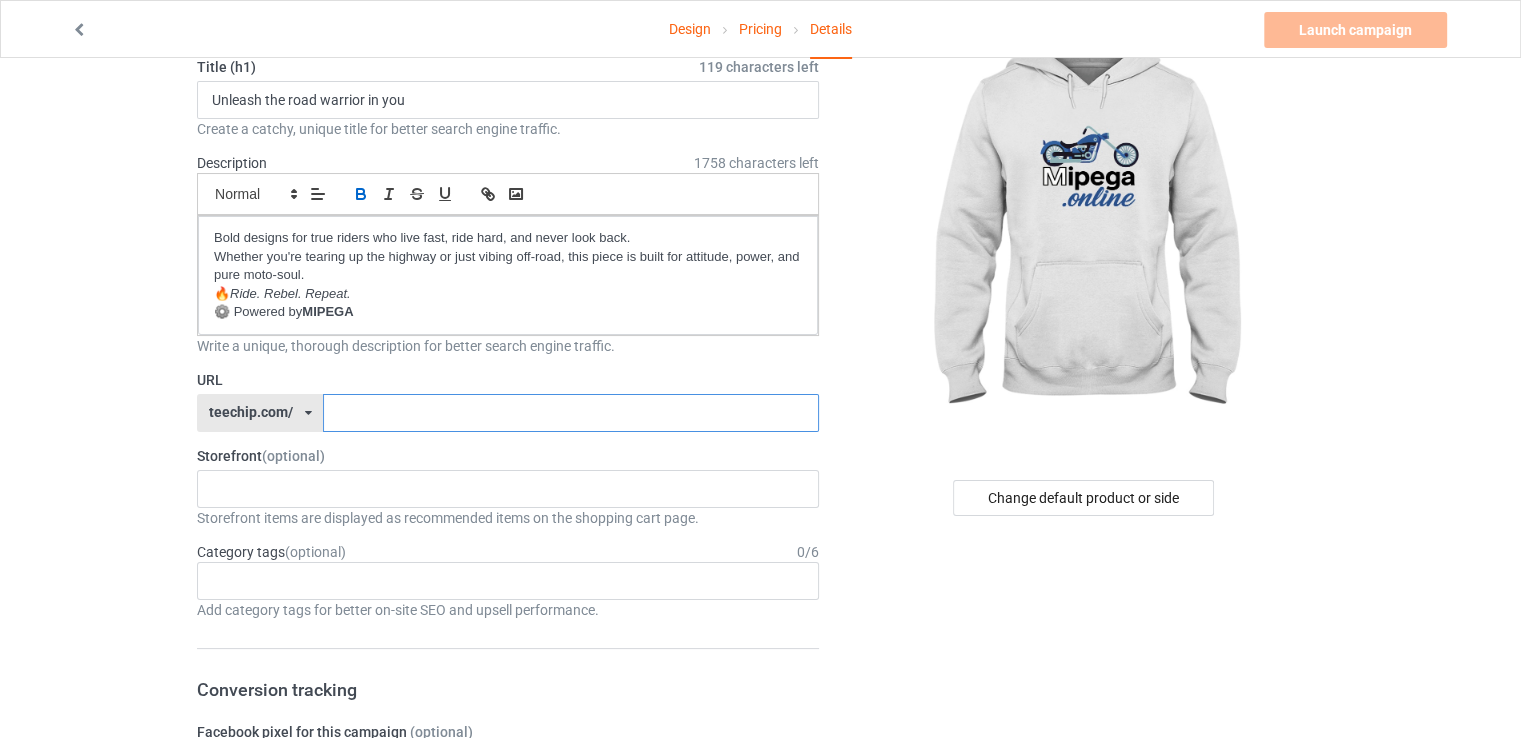 click at bounding box center (570, 413) 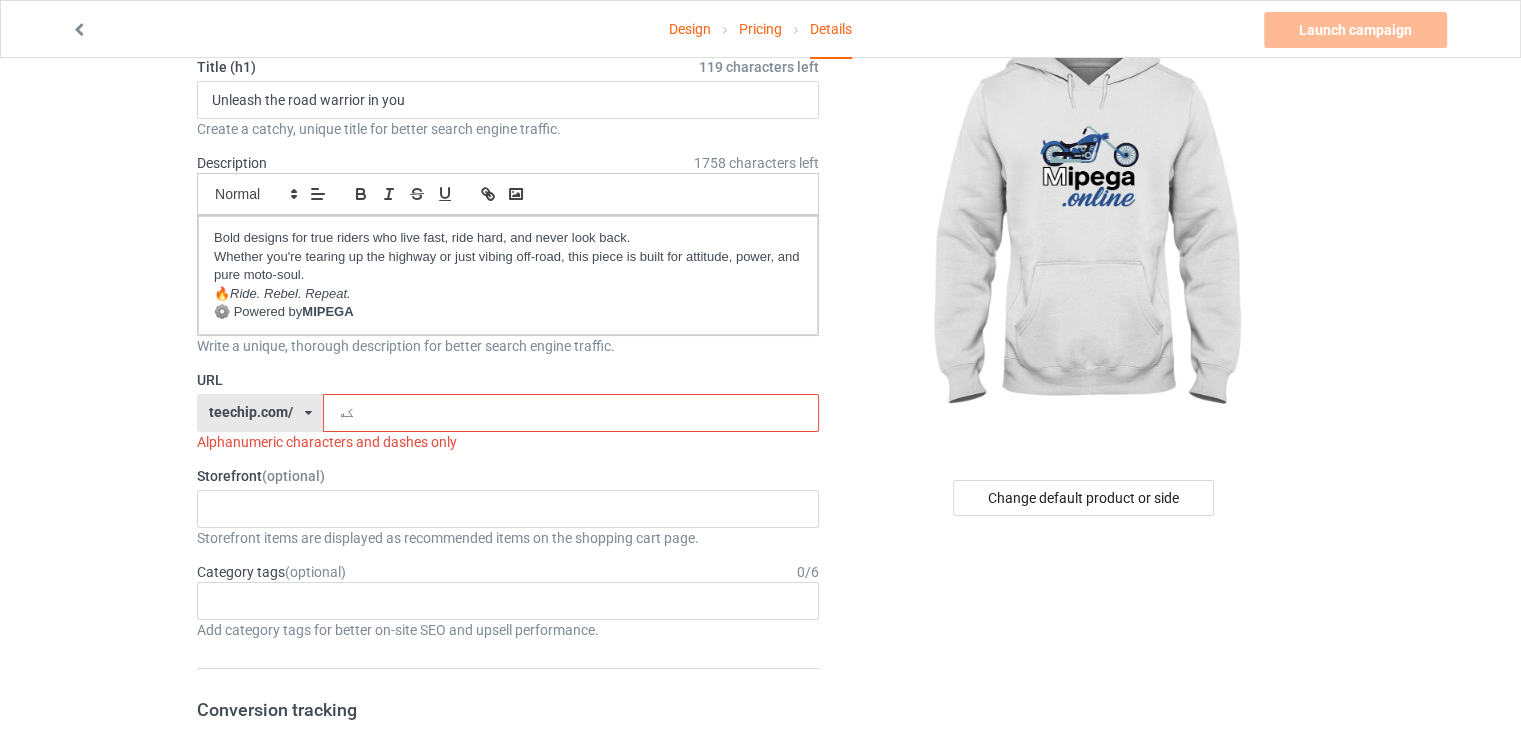 type on "ك" 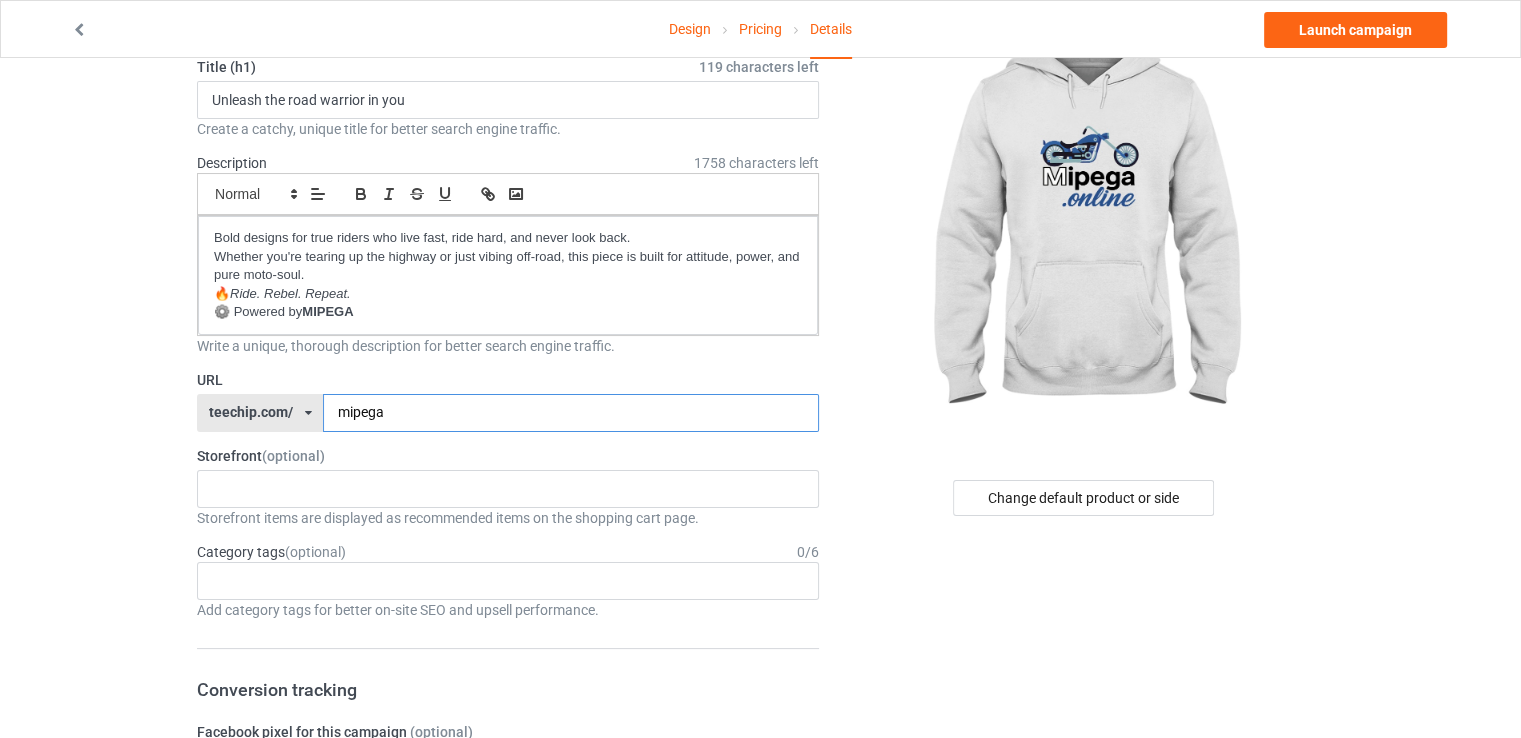 type on "mipega" 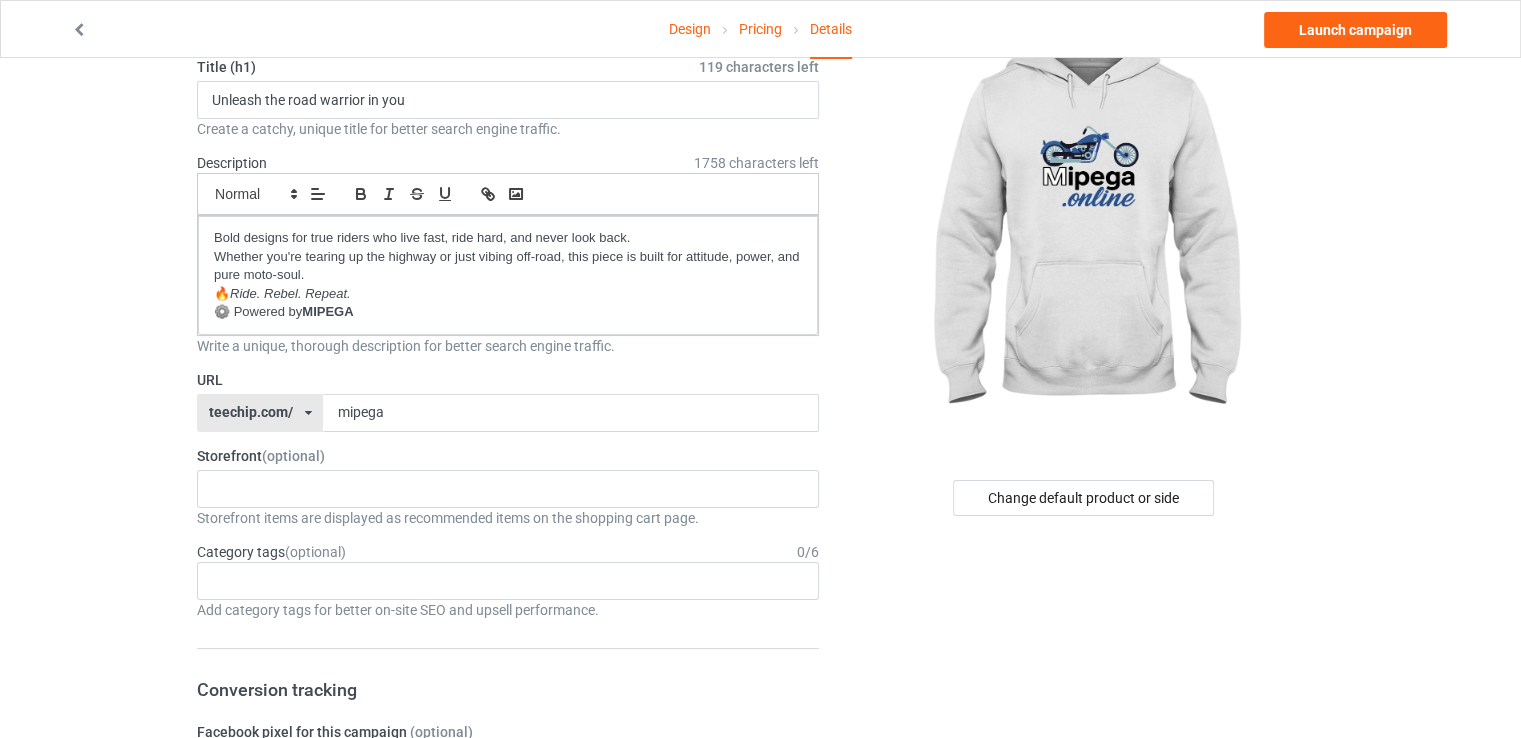 click on "Age >1-19 >1 Age >1-12 Months >1 Month Age >1-12 Months Age >1-19 Age >1-19 >10 Age >1-12 Months >10 Month Age >80-100 >100 Age >1-19 >11 1" at bounding box center (760, 1012) 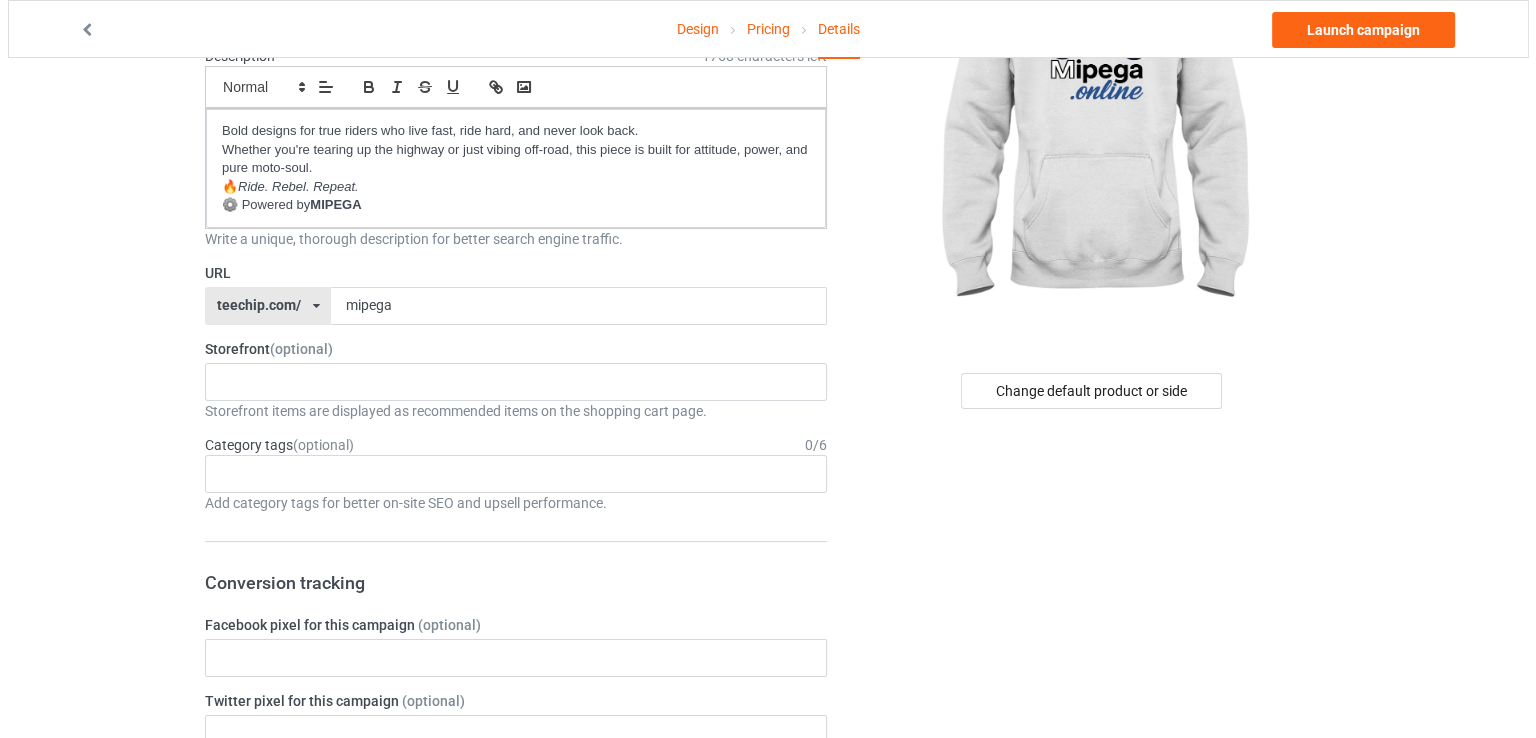 scroll, scrollTop: 0, scrollLeft: 0, axis: both 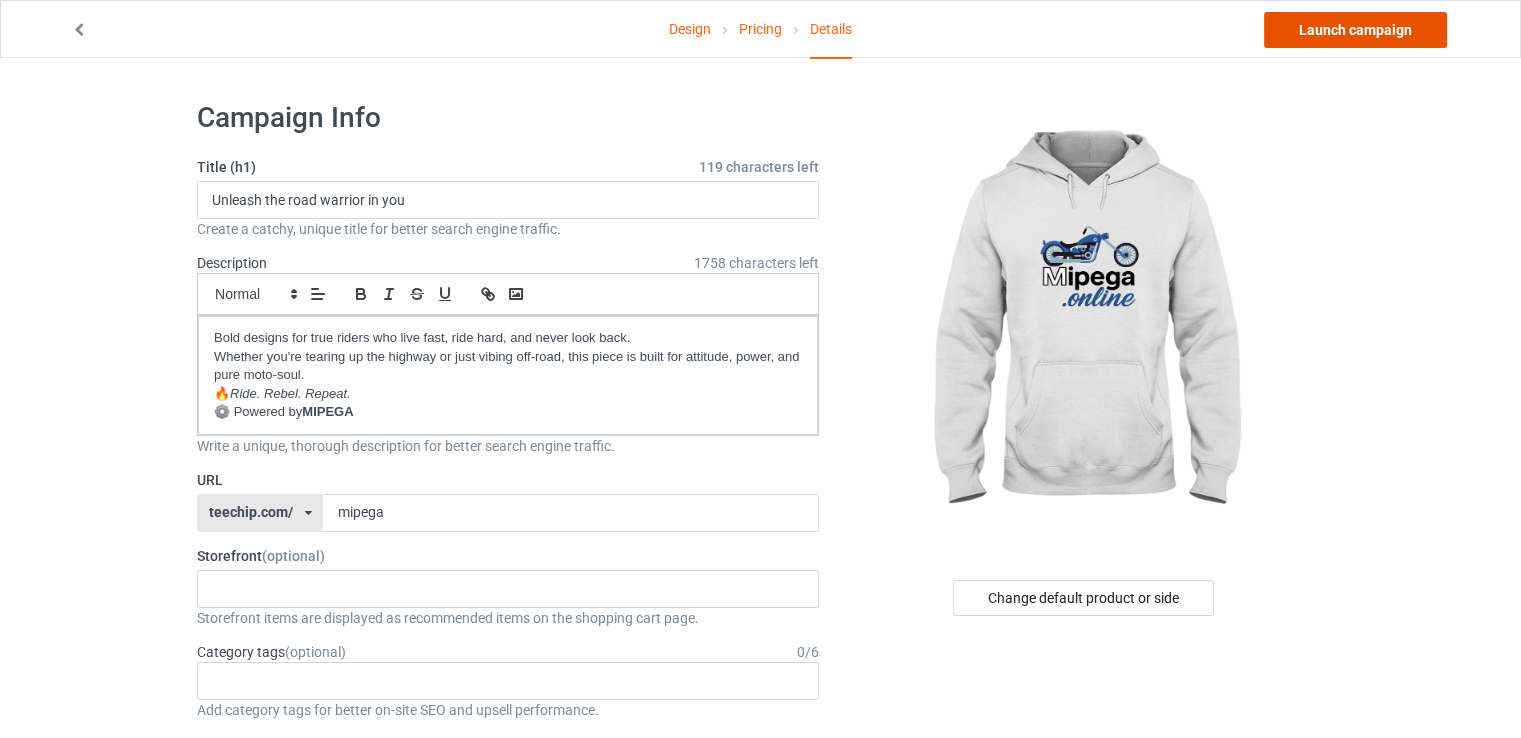 click on "Launch campaign" at bounding box center [1355, 30] 